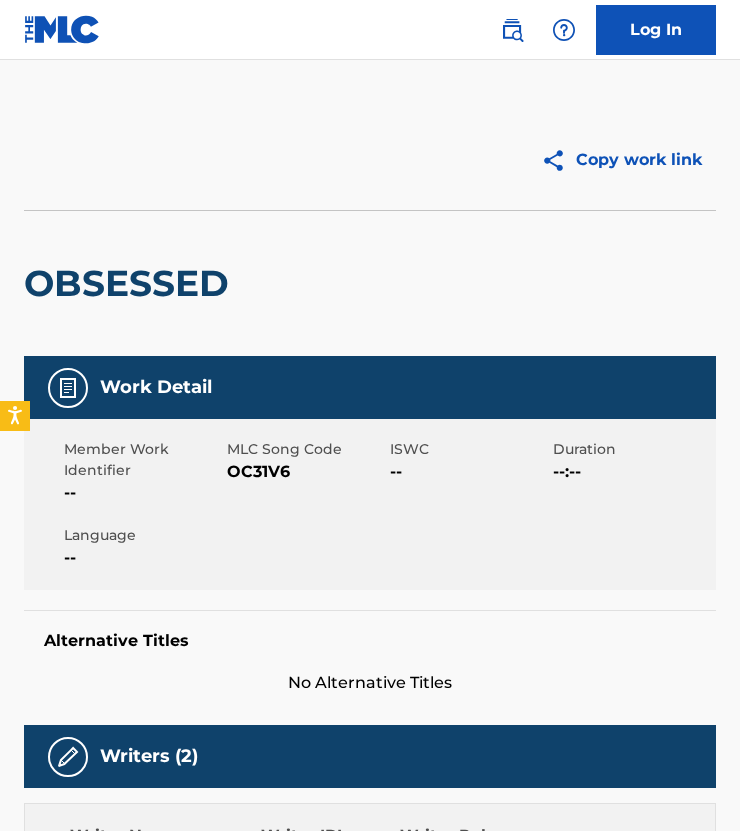scroll, scrollTop: 0, scrollLeft: 0, axis: both 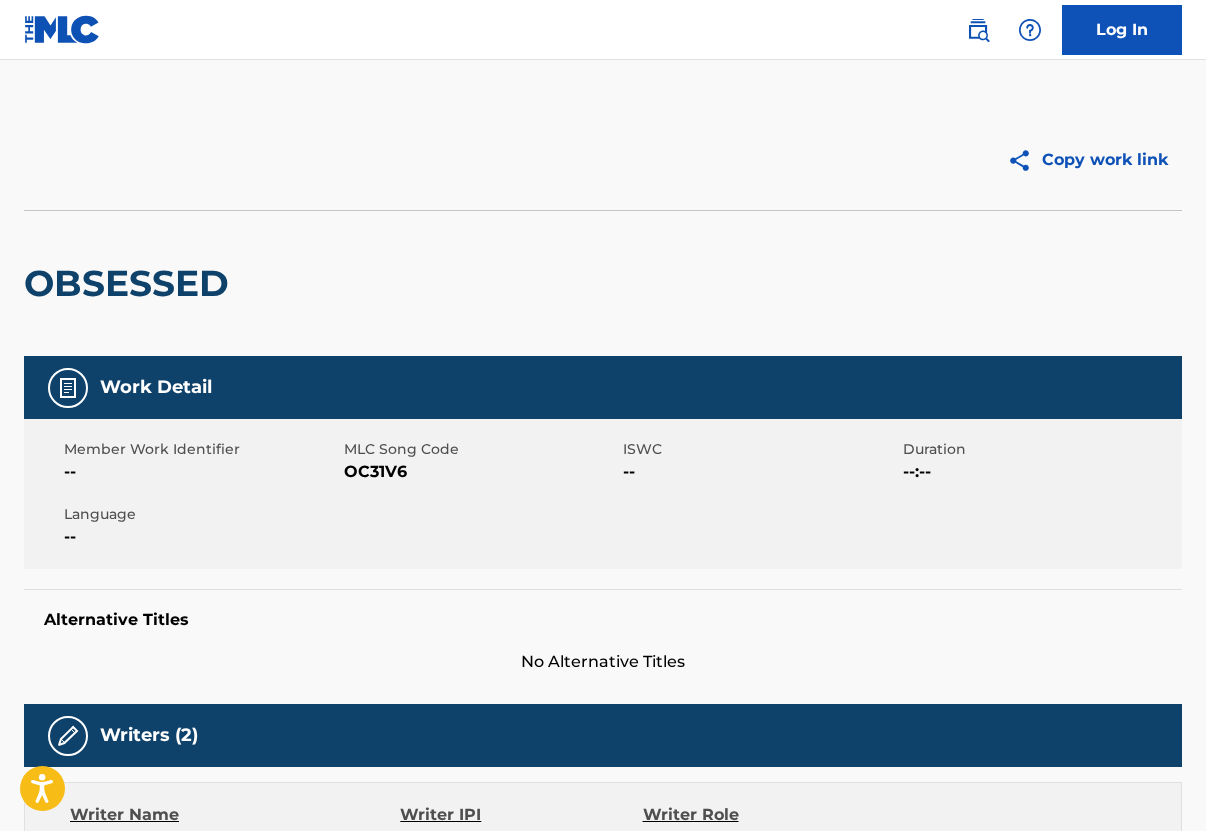 click at bounding box center [62, 29] 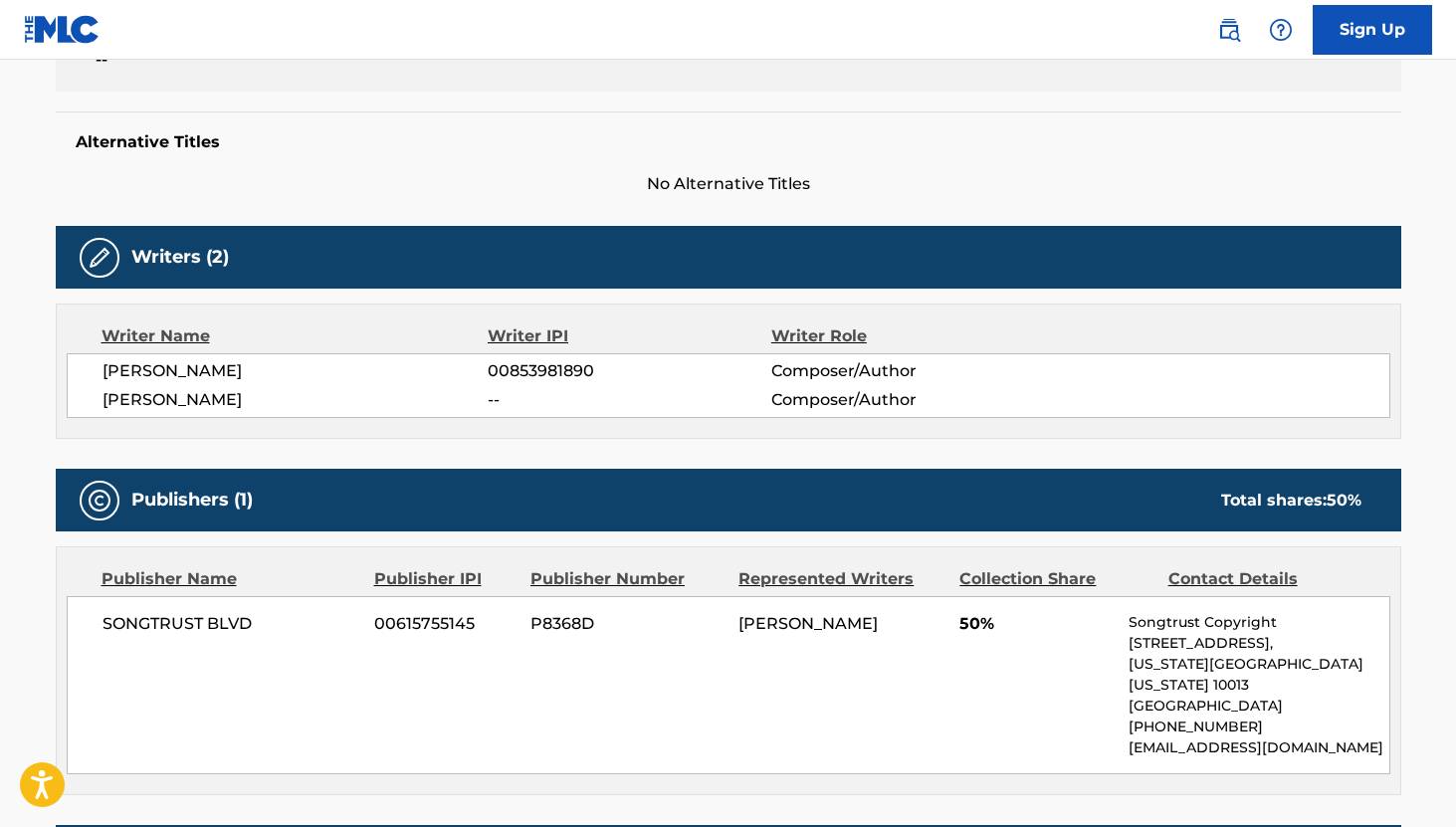 scroll, scrollTop: 0, scrollLeft: 0, axis: both 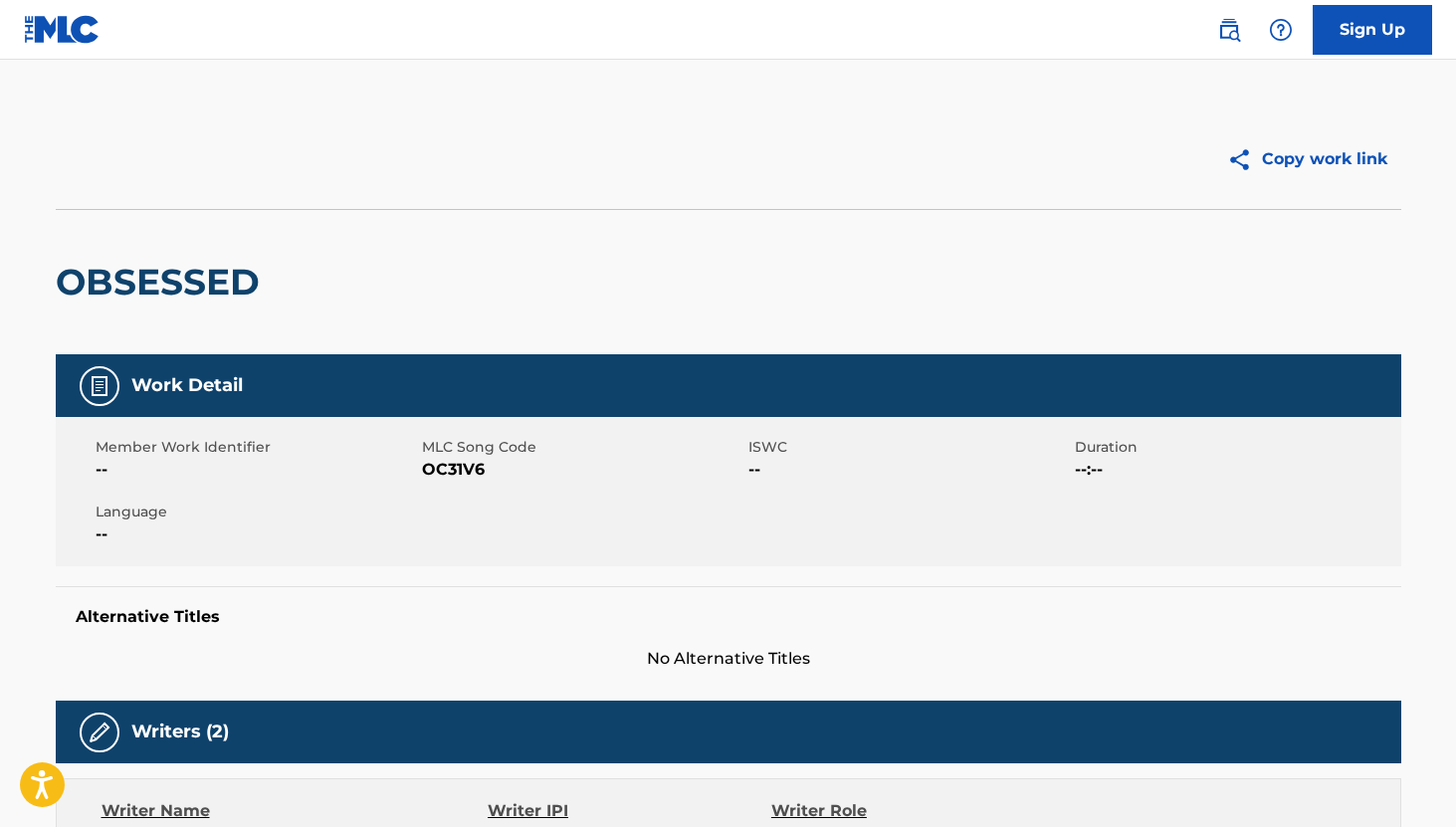 click on "OBSESSED" at bounding box center (728, 282) 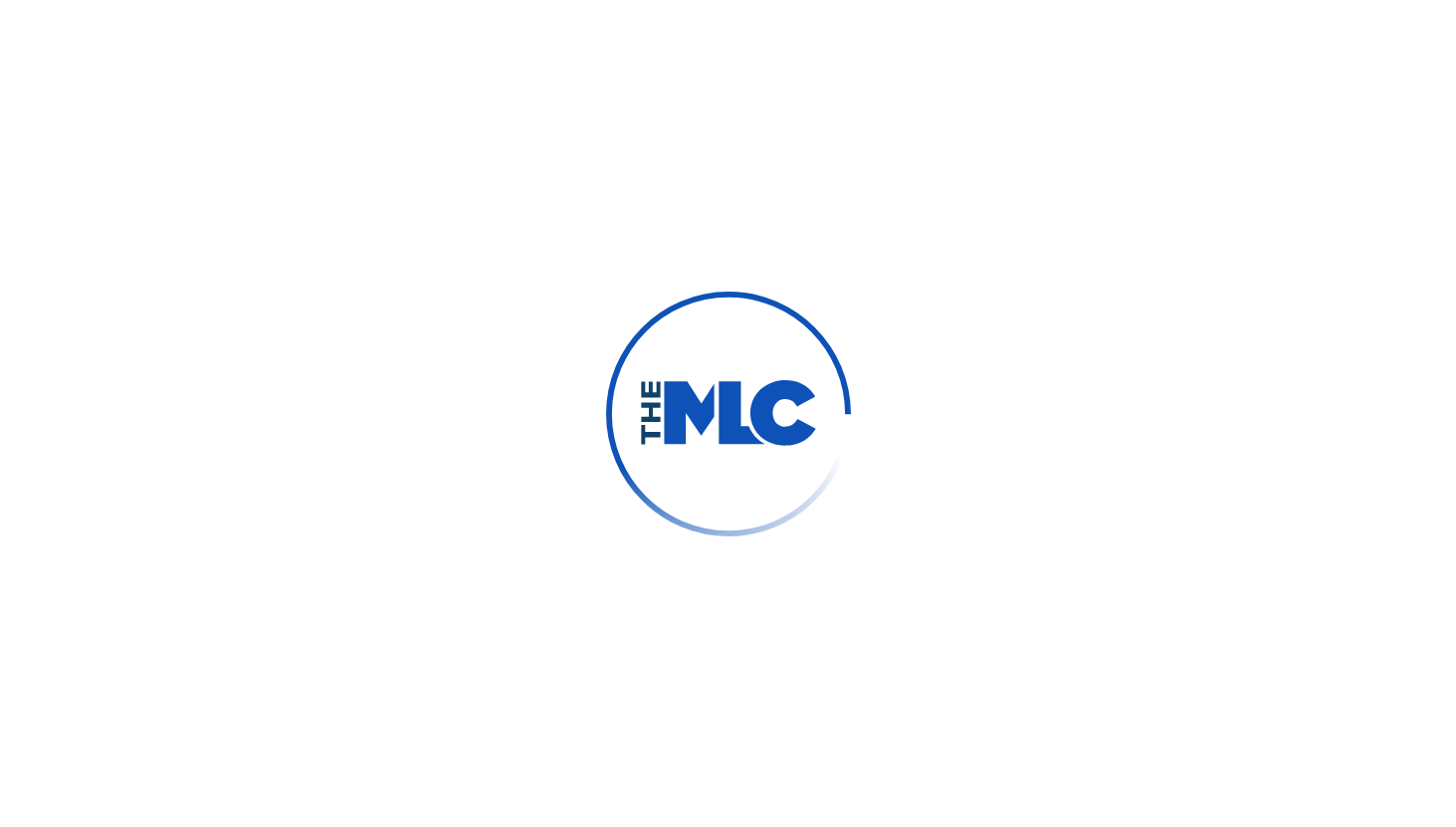 scroll, scrollTop: 0, scrollLeft: 0, axis: both 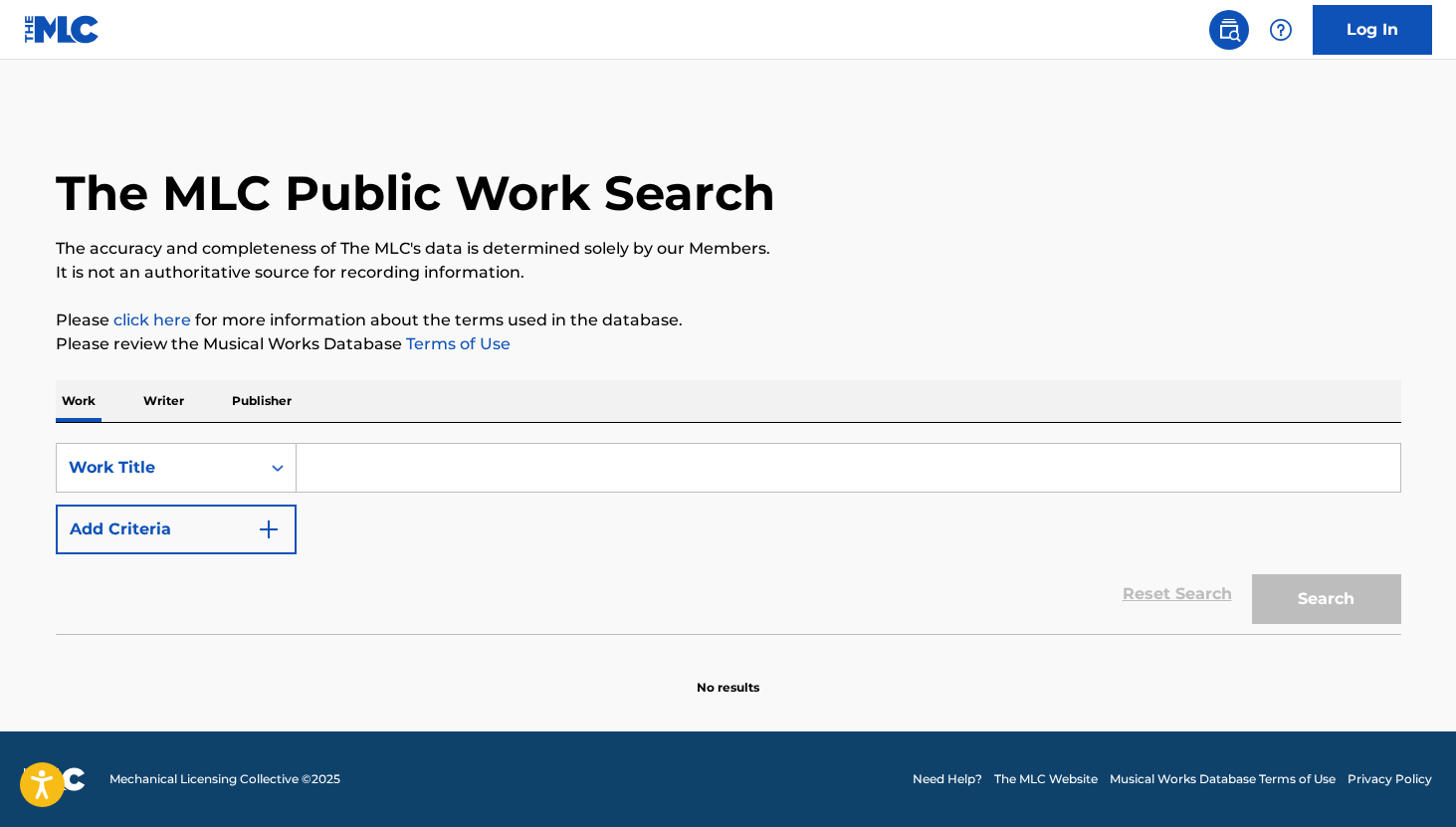 click at bounding box center (848, 468) 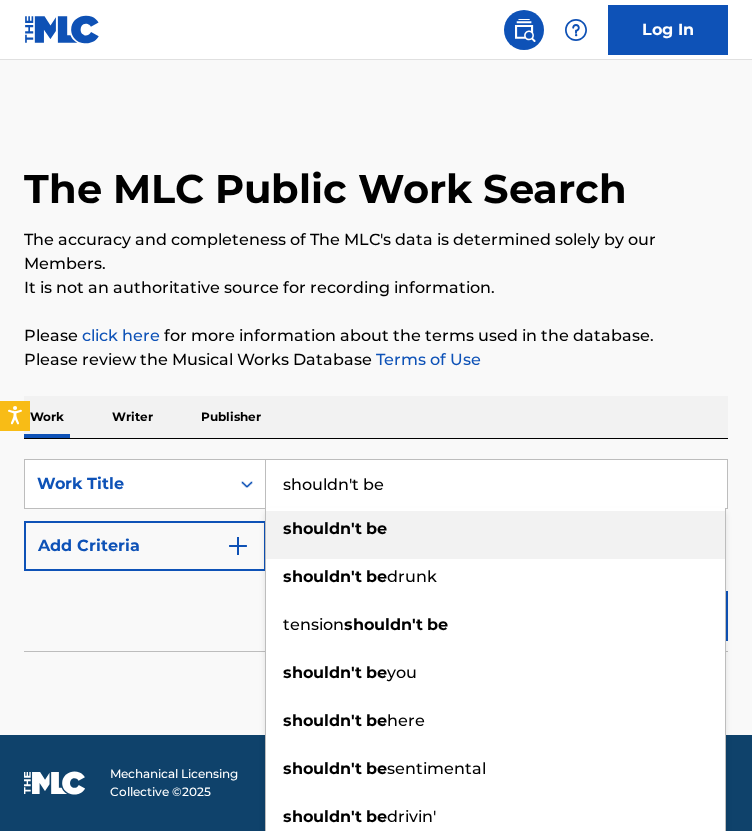 type on "shouldn't be" 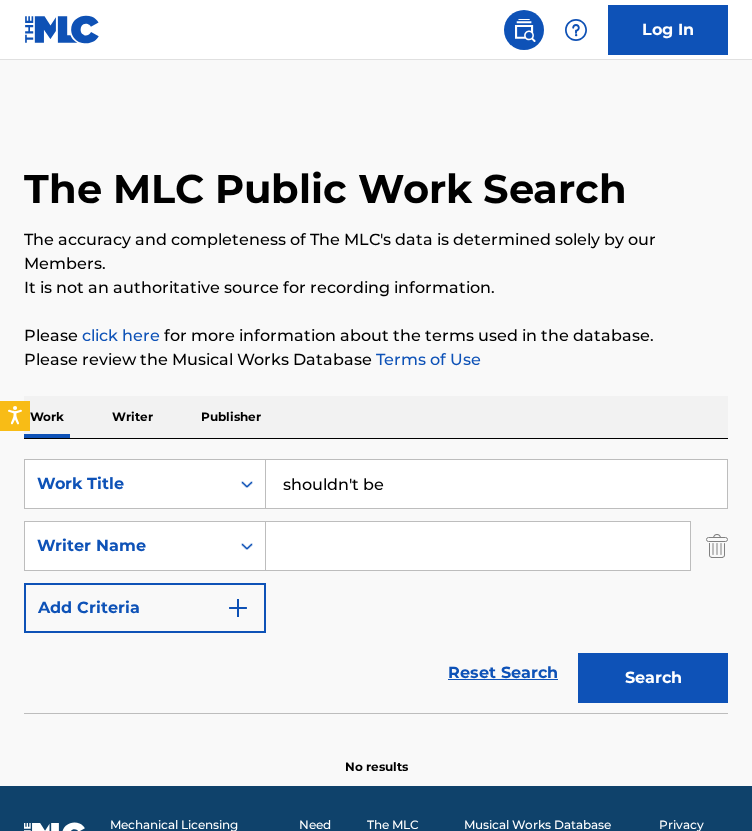 click at bounding box center [478, 546] 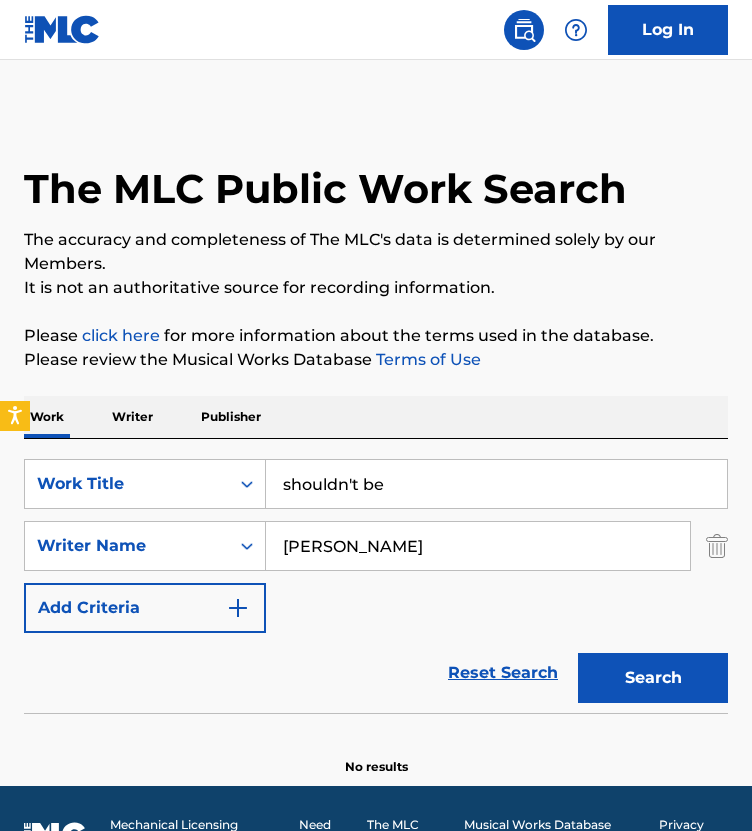 type on "luke chiang" 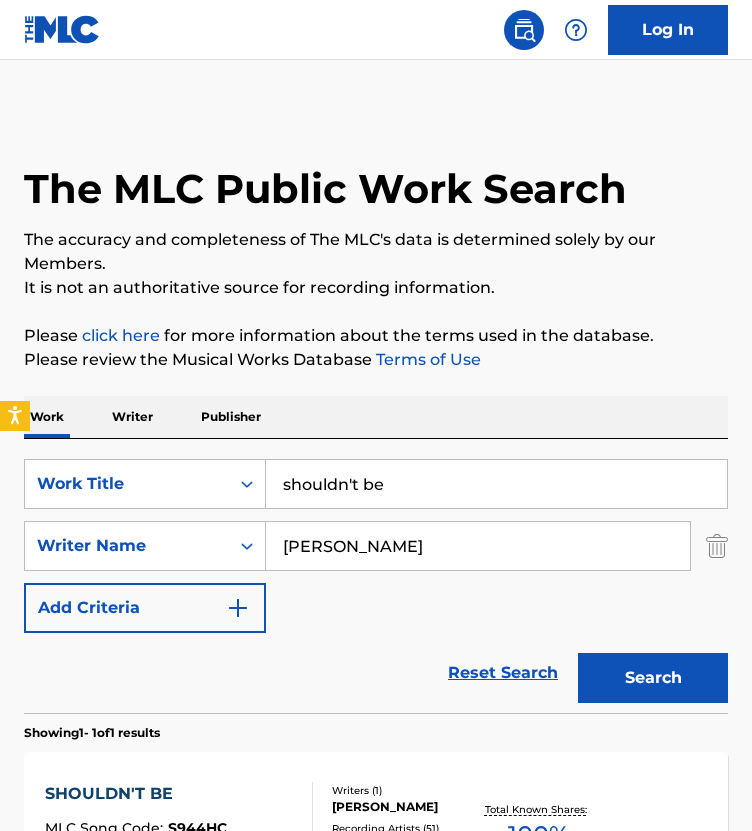 scroll, scrollTop: 180, scrollLeft: 0, axis: vertical 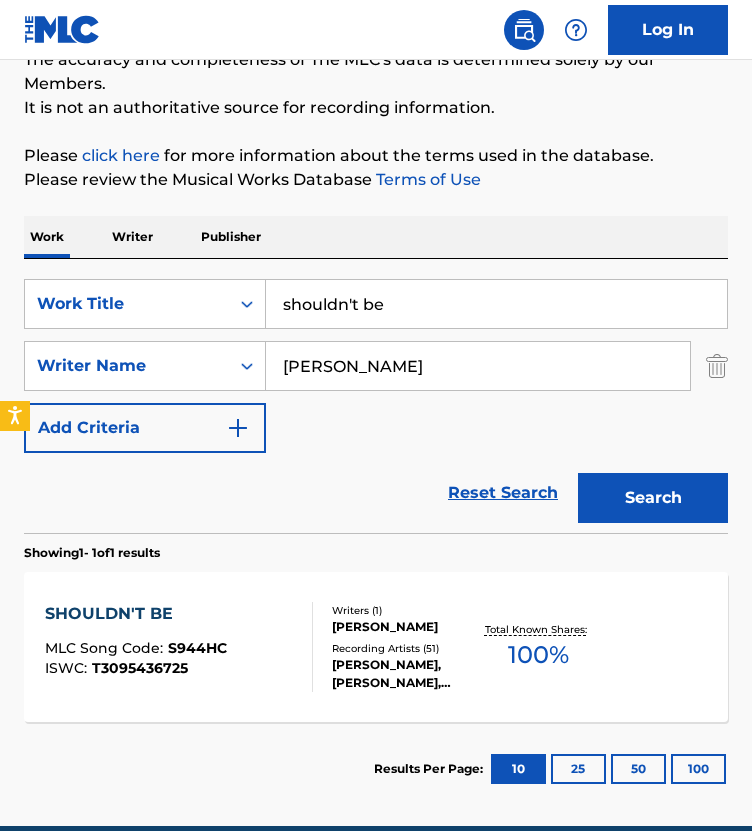 click on "SHOULDN'T BE" at bounding box center [136, 614] 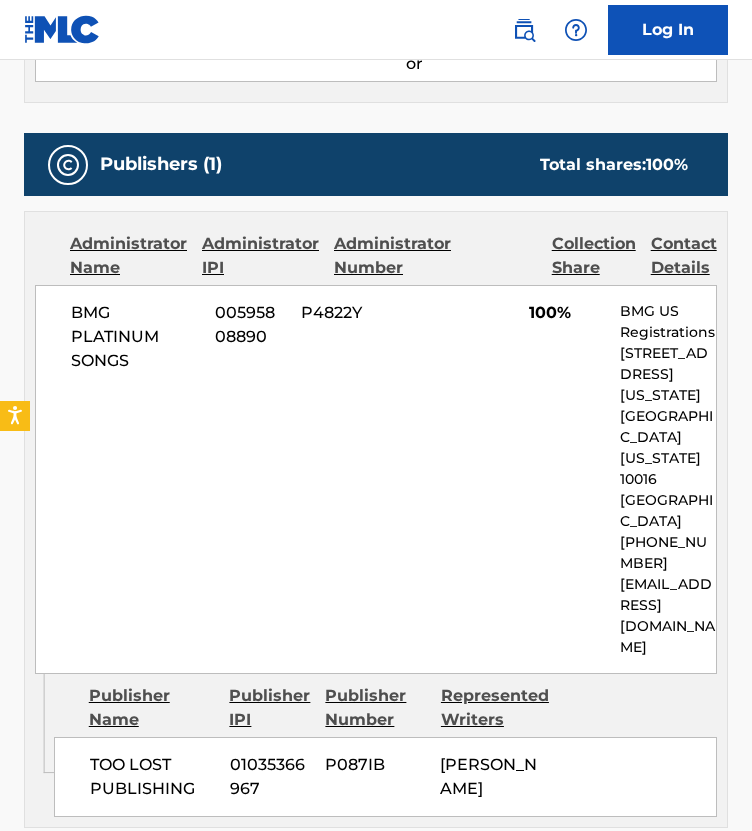 scroll, scrollTop: 0, scrollLeft: 0, axis: both 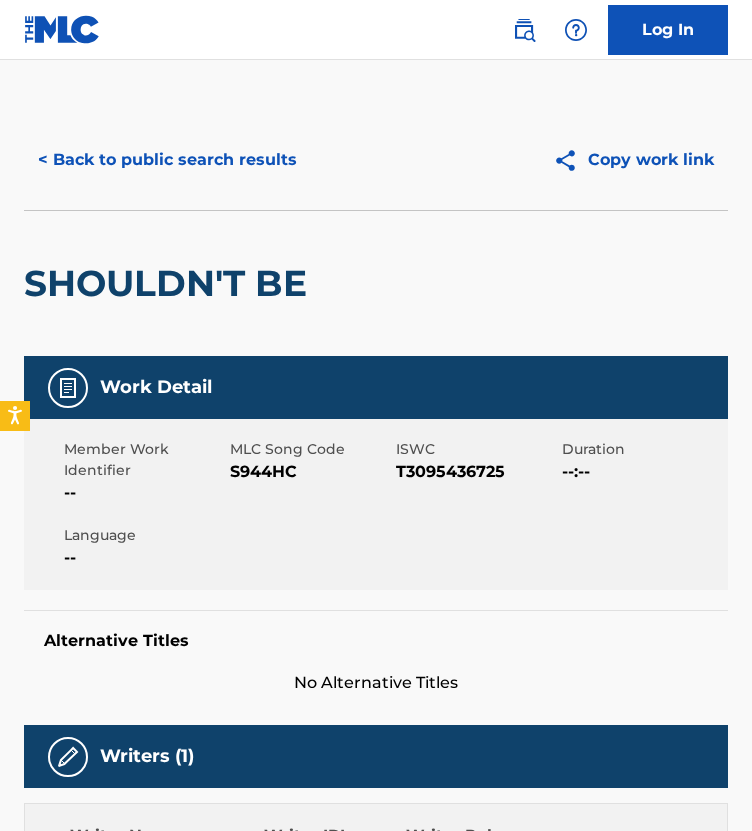 click on "< Back to public search results" at bounding box center (167, 160) 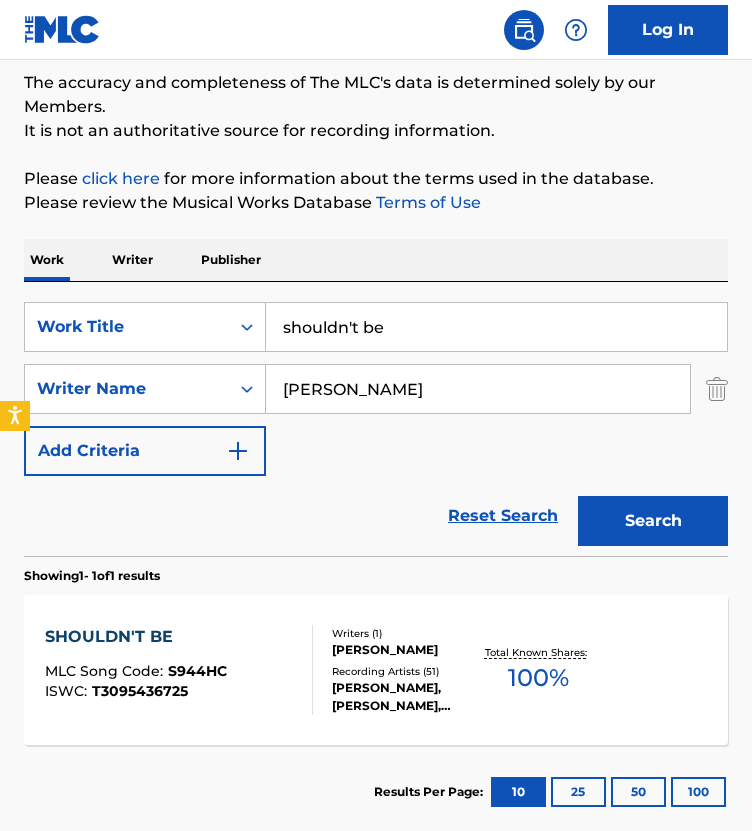 click on "shouldn't be" at bounding box center [496, 327] 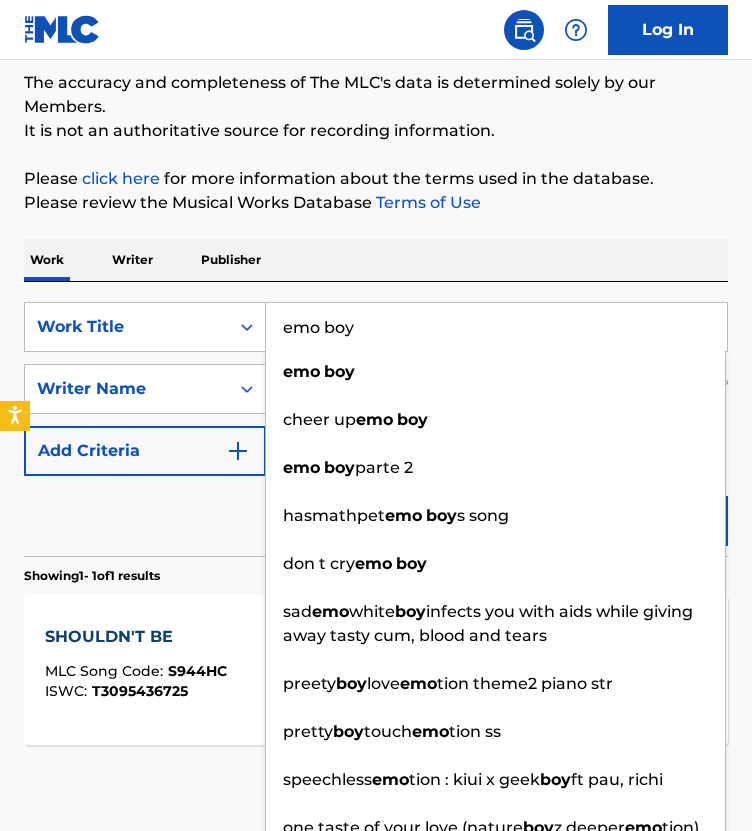 type on "emo boy" 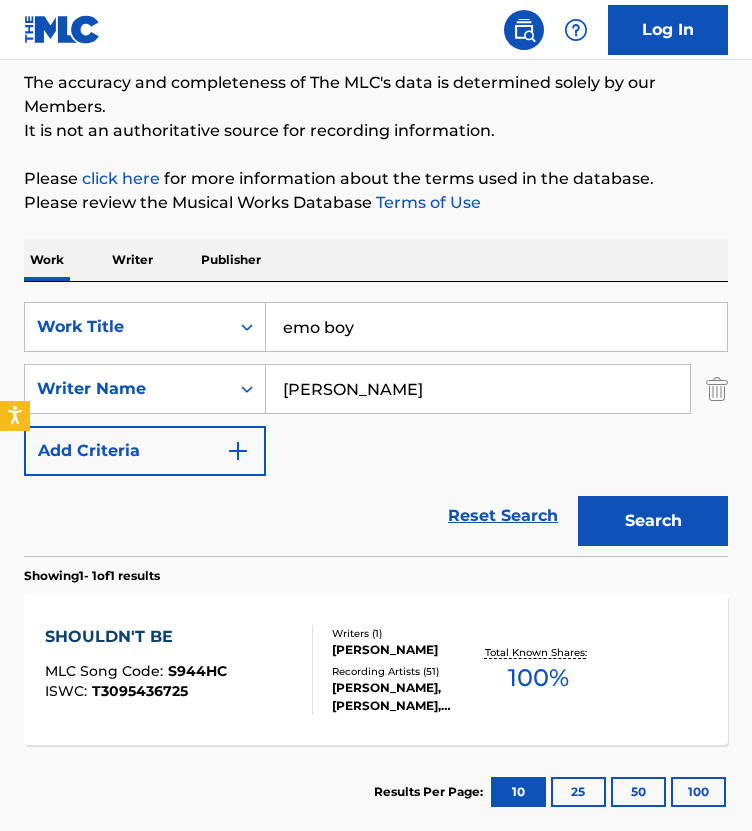 click on "Reset Search Search" at bounding box center [376, 516] 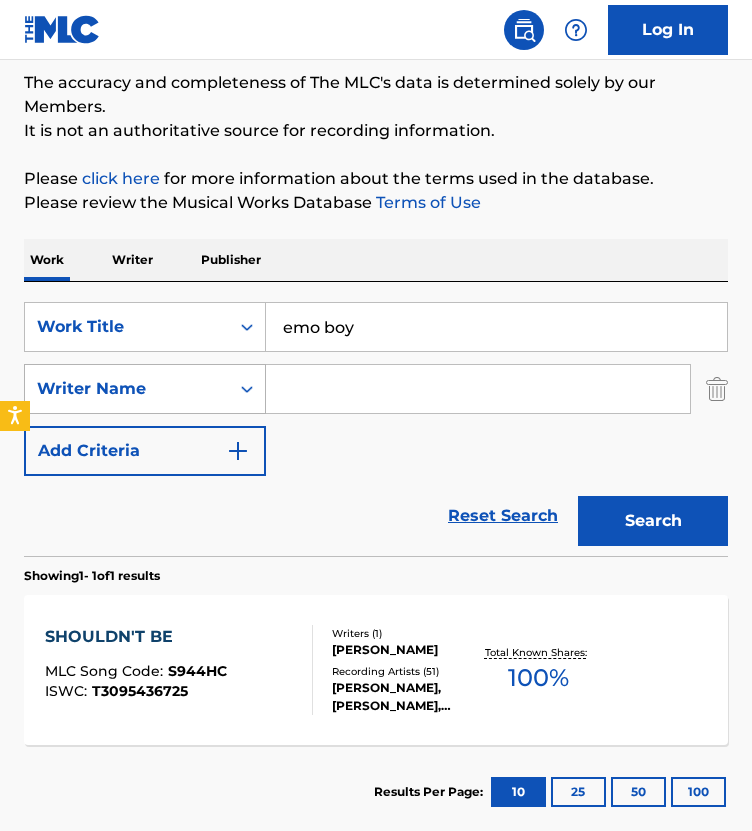 click on "Writer Name" at bounding box center (127, 389) 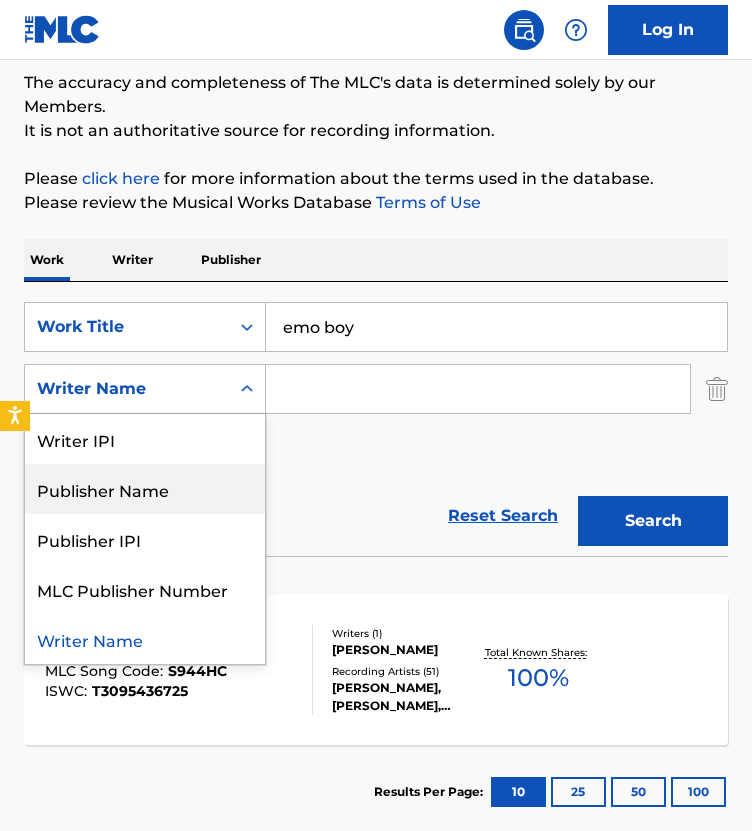 click on "SearchWithCriteria61f463e5-268e-4994-ad45-710efc82637c Work Title emo boy SearchWithCriteriae73293e0-a732-43e9-9703-62ae36ba6301 Publisher Name, 2 of 5. 5 results available. Use Up and Down to choose options, press Enter to select the currently focused option, press Escape to exit the menu, press Tab to select the option and exit the menu. Writer Name Writer IPI Publisher Name Publisher IPI MLC Publisher Number Writer Name Add Criteria" at bounding box center [376, 389] 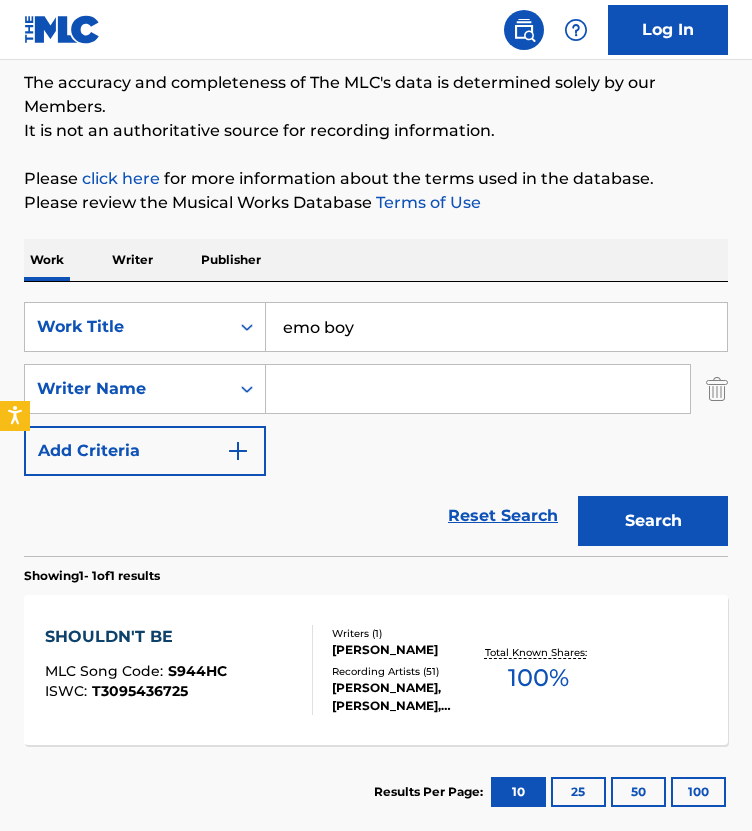 click on "Search" at bounding box center [653, 521] 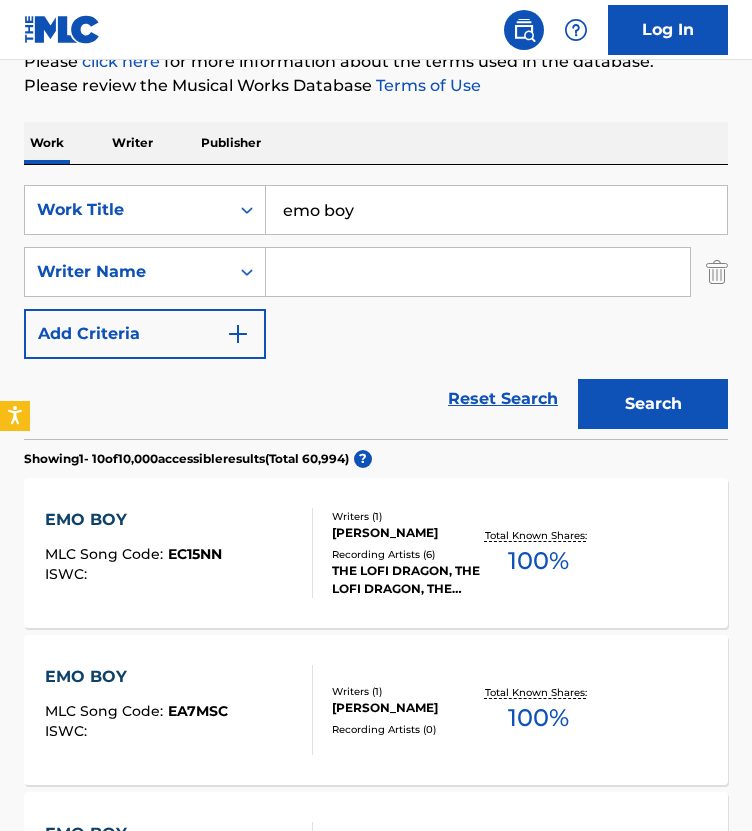 scroll, scrollTop: 266, scrollLeft: 0, axis: vertical 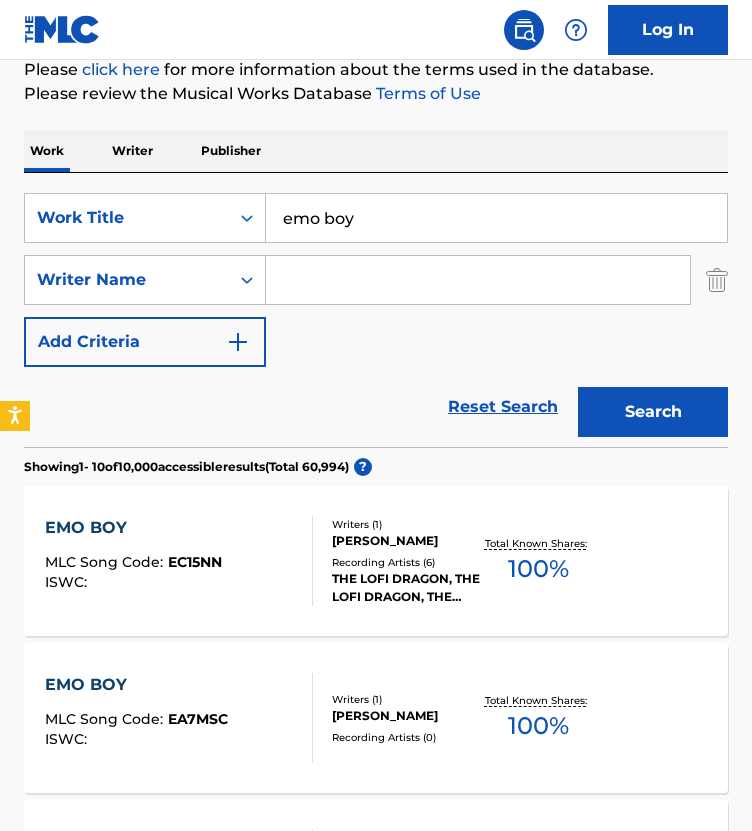 click at bounding box center (478, 280) 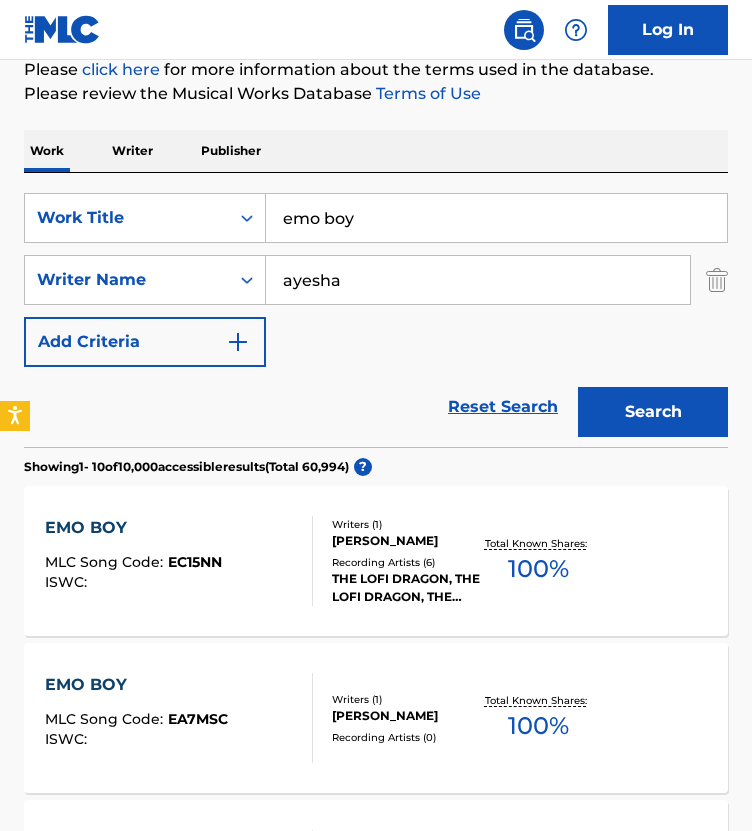 type on "ayesha" 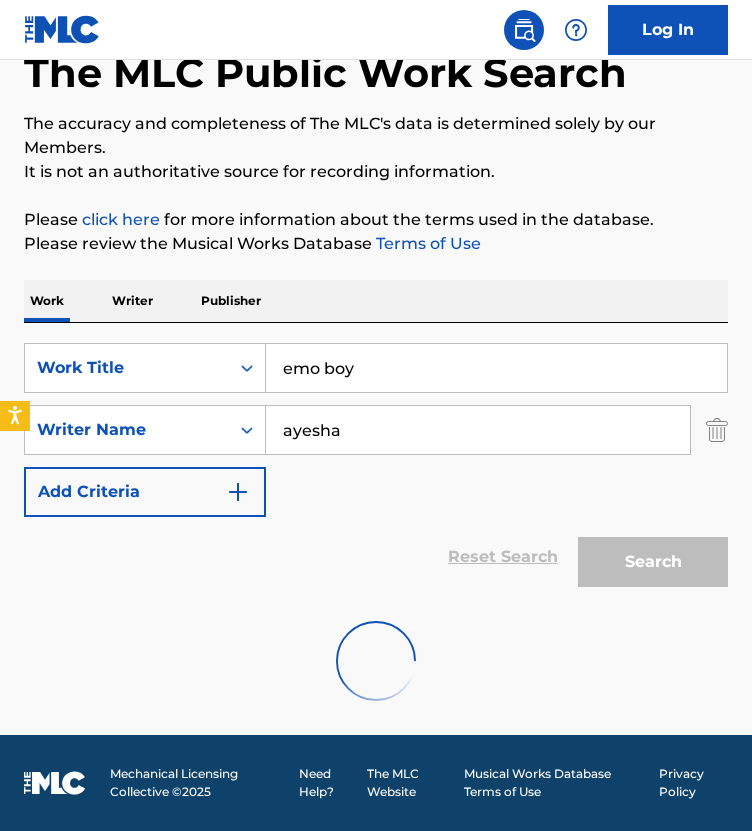 scroll, scrollTop: 266, scrollLeft: 0, axis: vertical 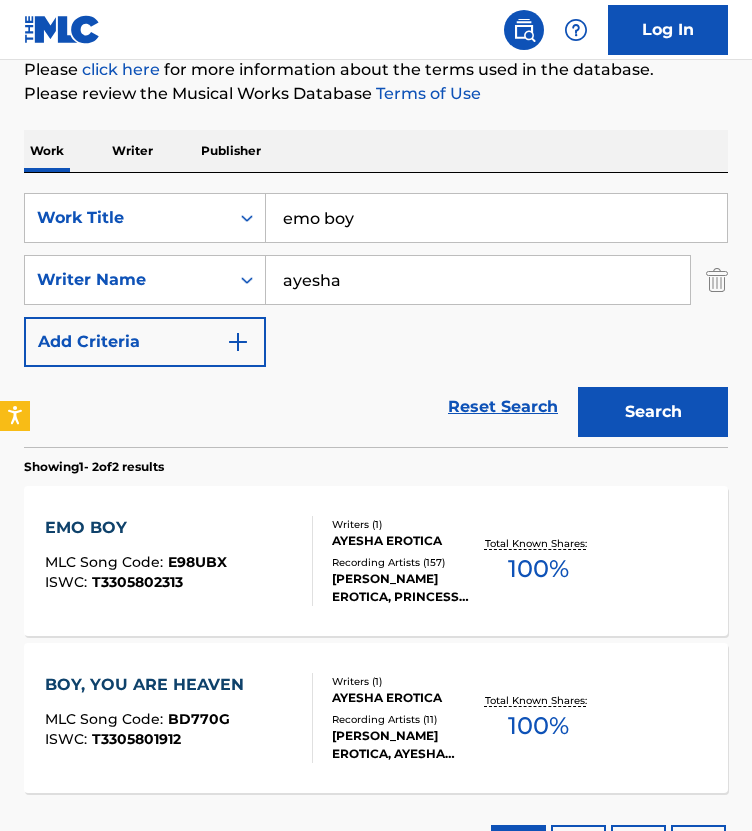 click on "EMO BOY MLC Song Code : E98UBX ISWC : T3305802313" at bounding box center (179, 561) 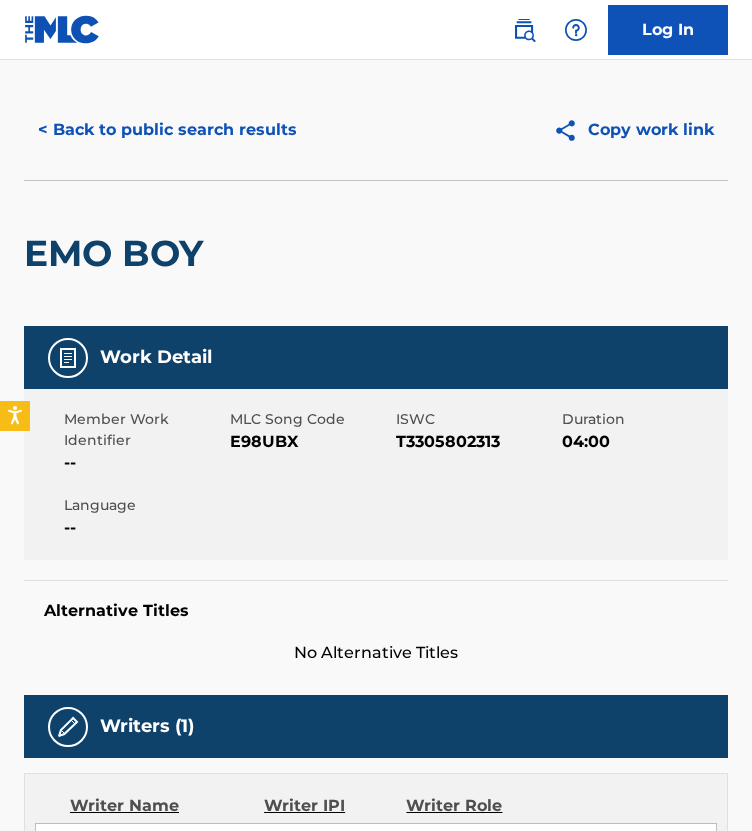 scroll, scrollTop: 0, scrollLeft: 0, axis: both 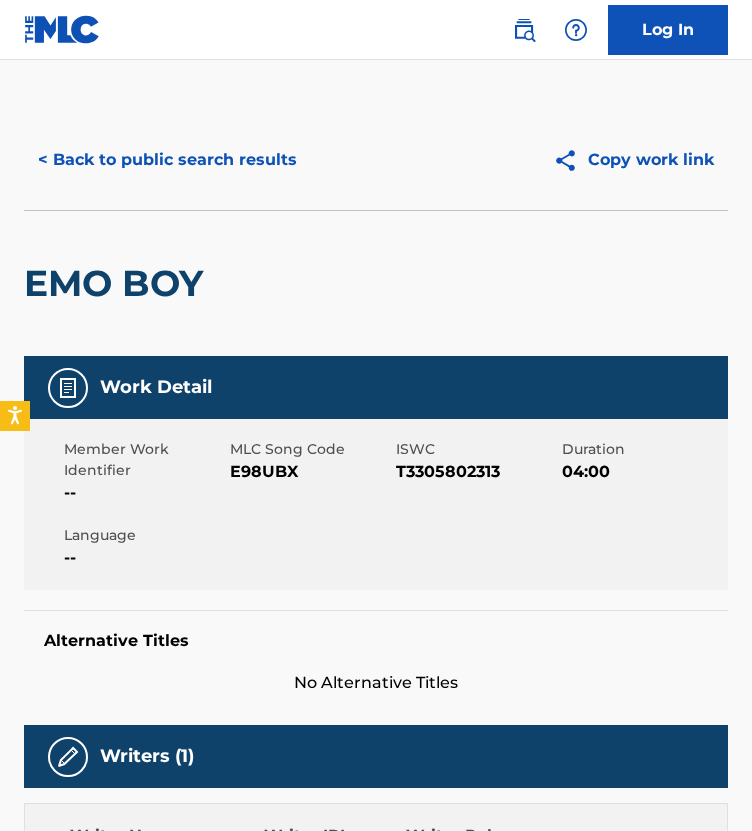 click on "< Back to public search results" at bounding box center [167, 160] 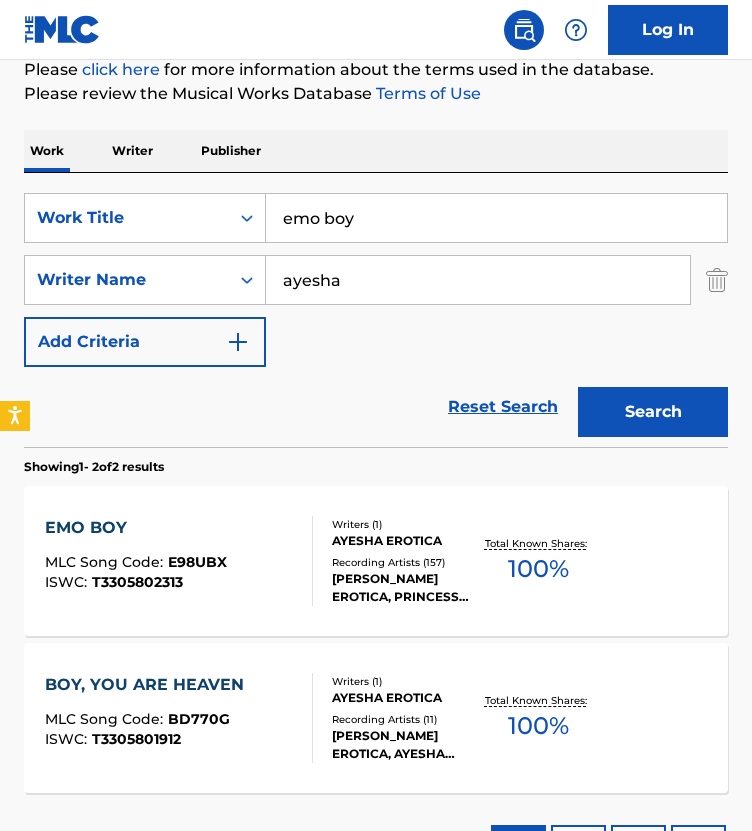 click on "emo boy" at bounding box center [496, 218] 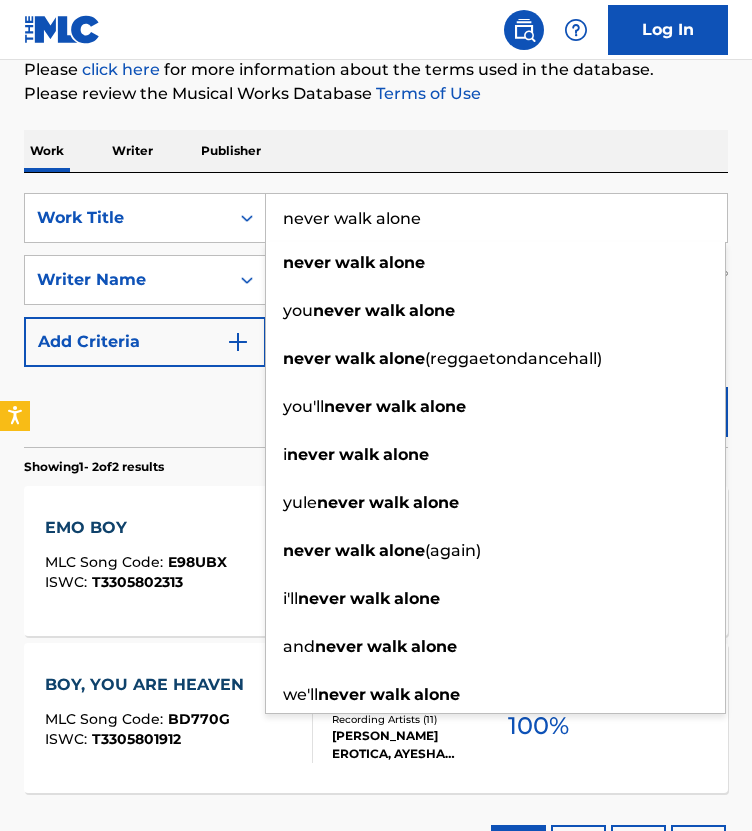 type on "never walk alone" 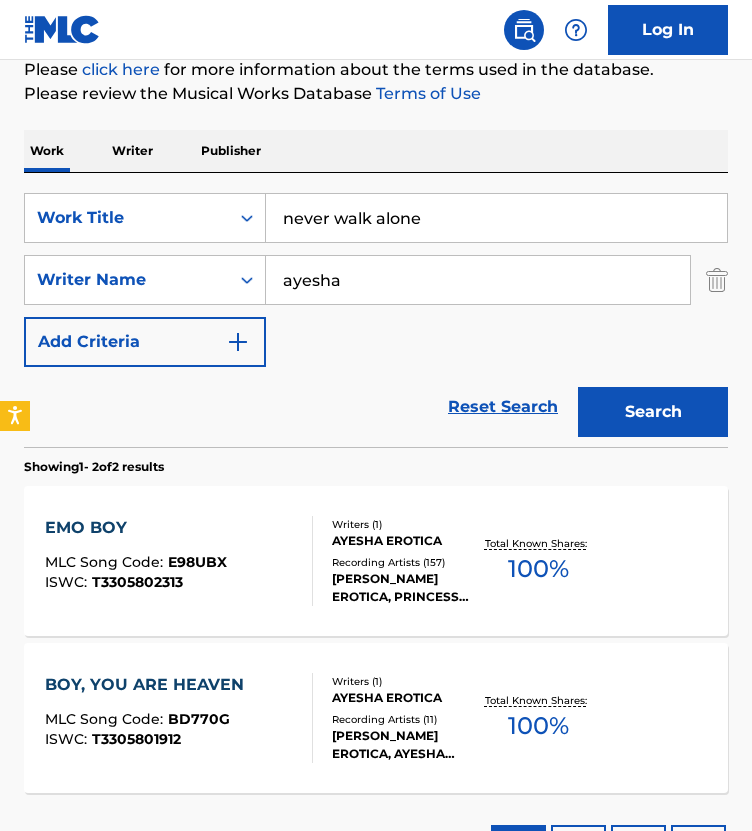 click on "Reset Search Search" at bounding box center (376, 407) 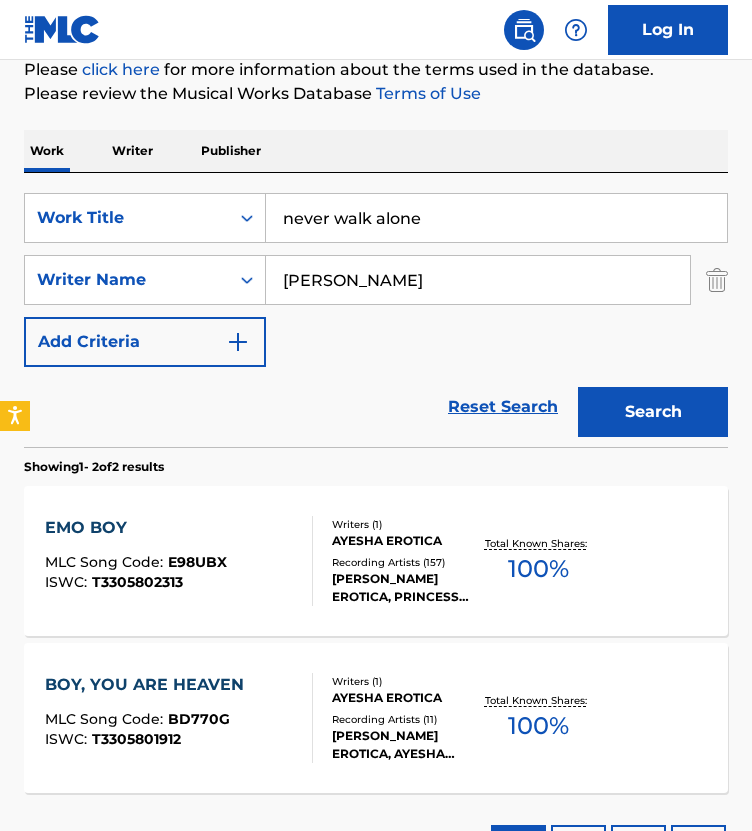 type on "stevie" 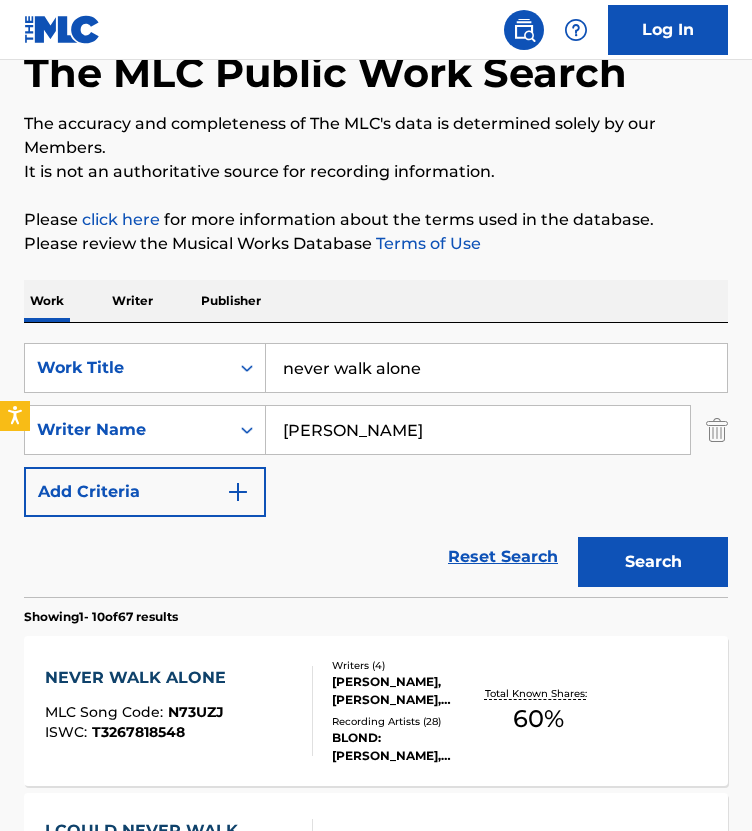 scroll, scrollTop: 266, scrollLeft: 0, axis: vertical 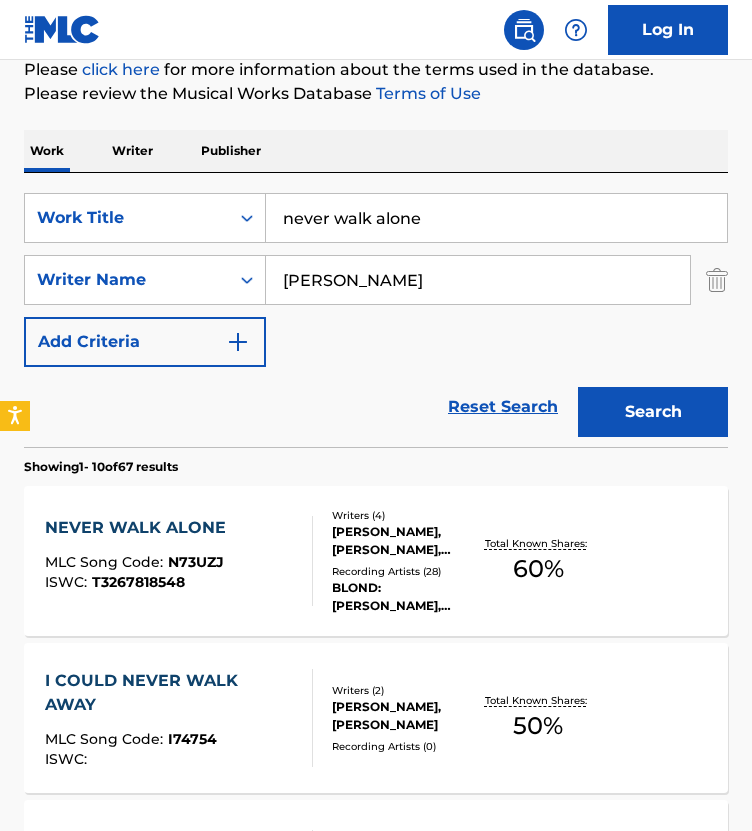 click on "NEVER WALK ALONE" at bounding box center (140, 528) 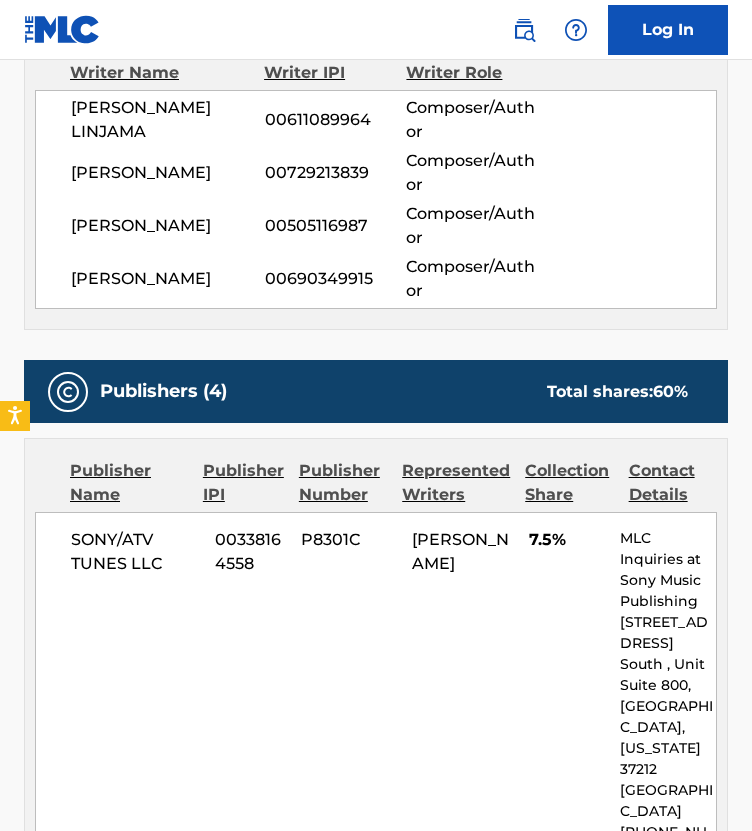 scroll, scrollTop: 0, scrollLeft: 0, axis: both 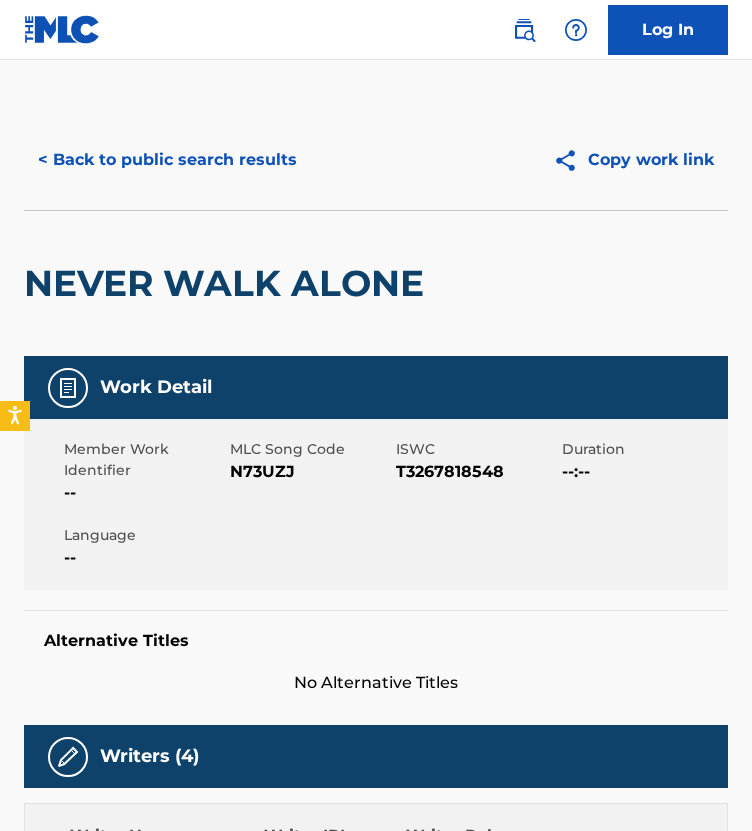 click on "< Back to public search results" at bounding box center (167, 160) 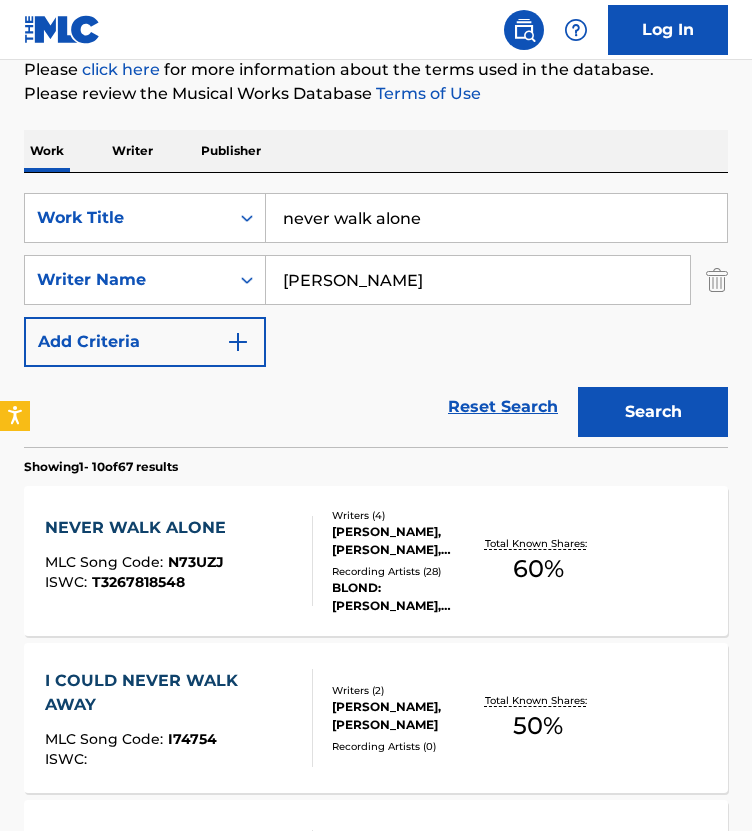 click on "never walk alone" at bounding box center (496, 218) 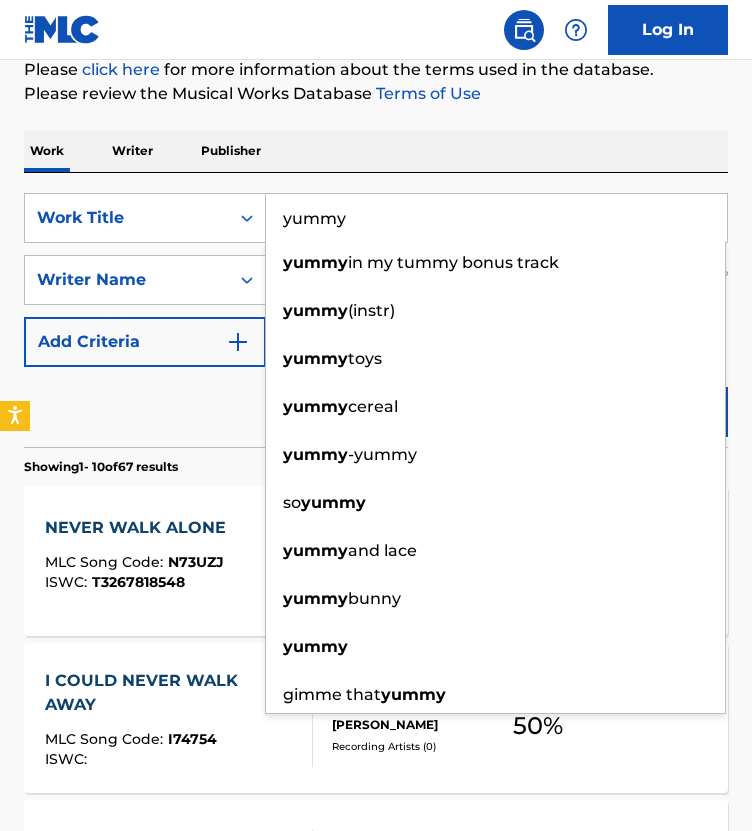 type on "yummy" 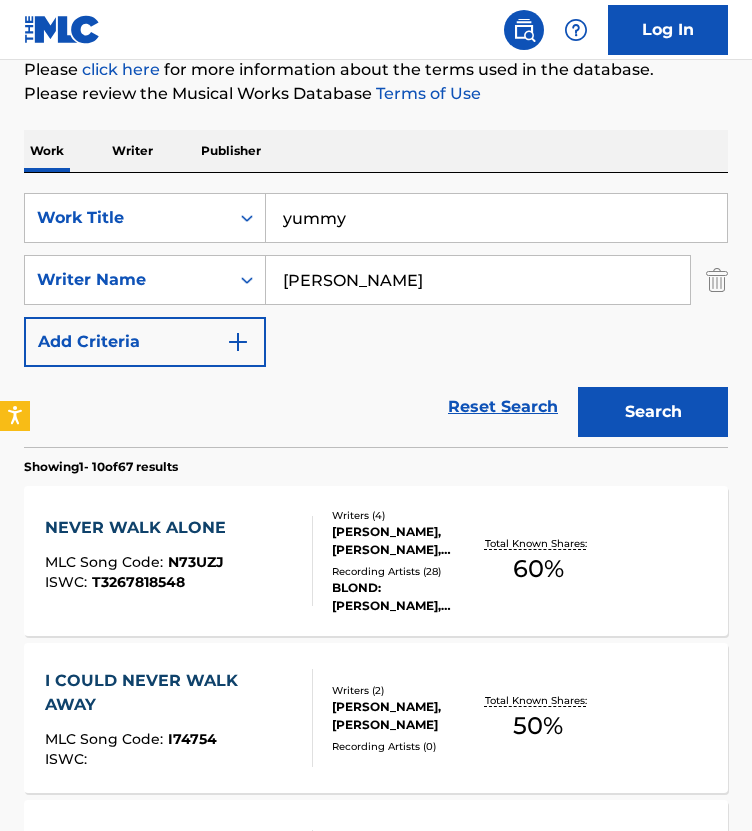 click on "Reset Search Search" at bounding box center (376, 407) 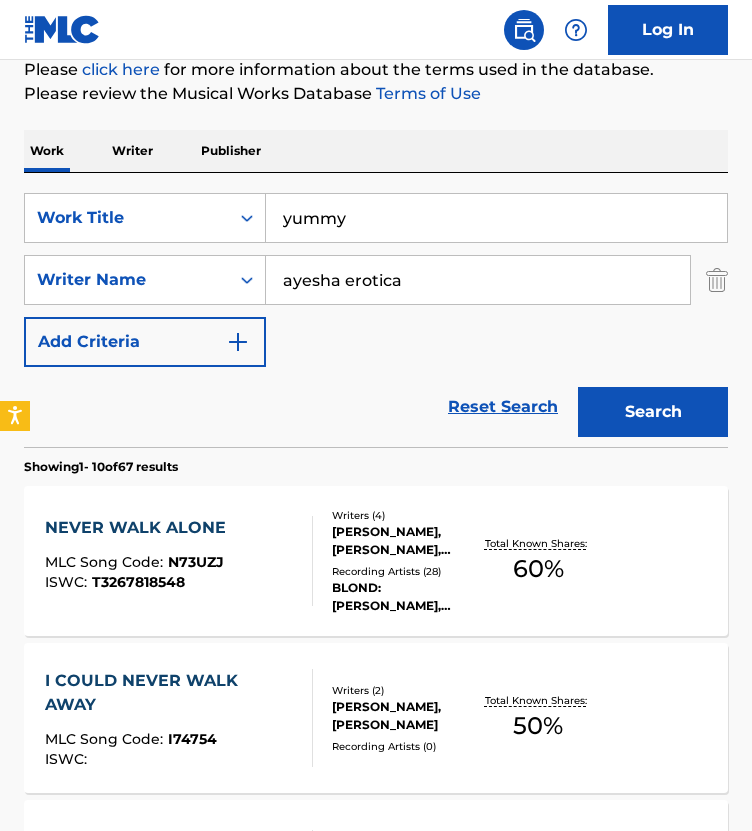 type on "ayesha erotica" 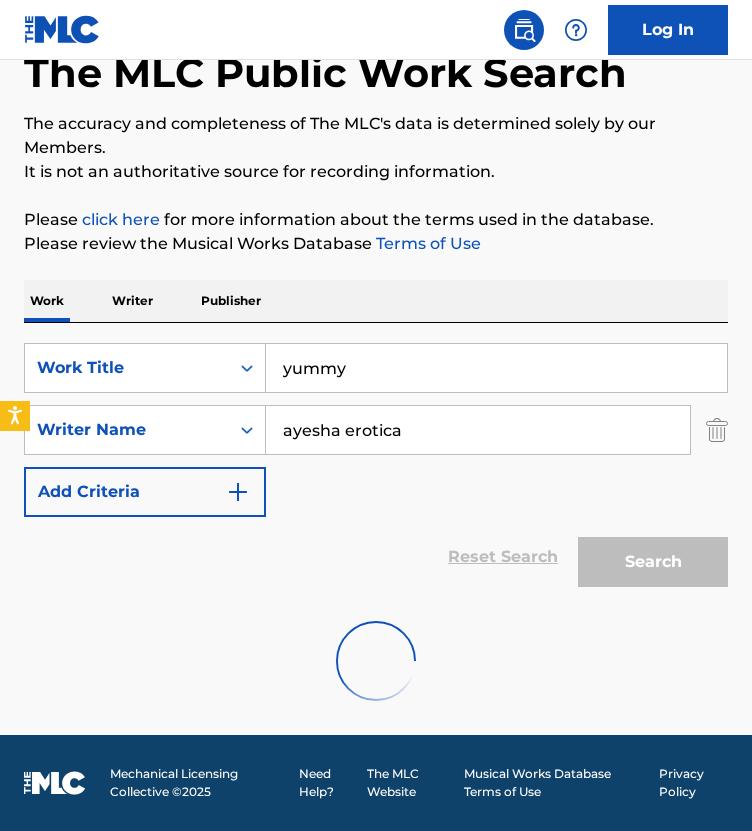 scroll, scrollTop: 266, scrollLeft: 0, axis: vertical 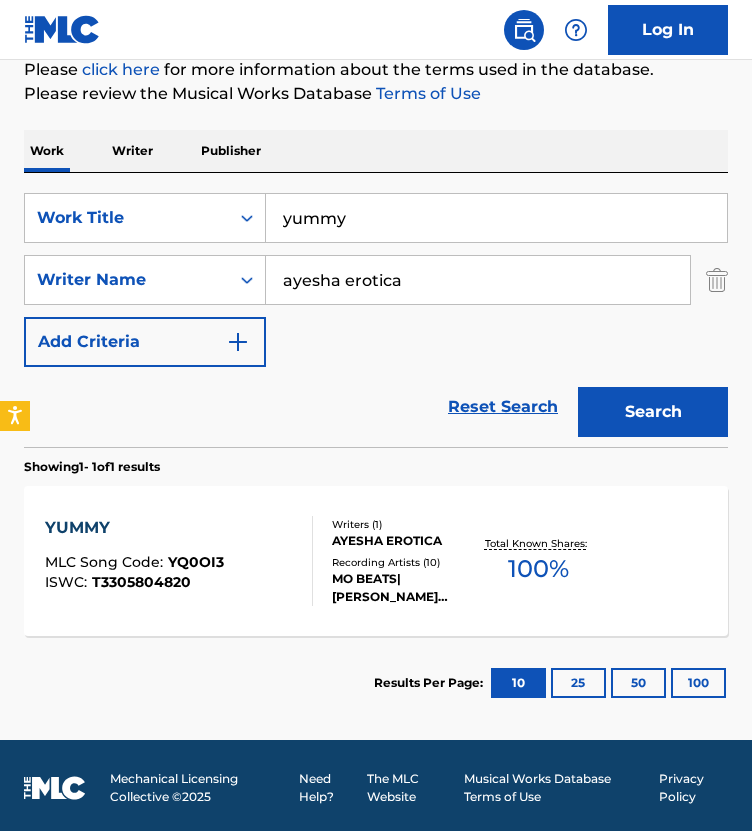 click on "YUMMY" at bounding box center [134, 528] 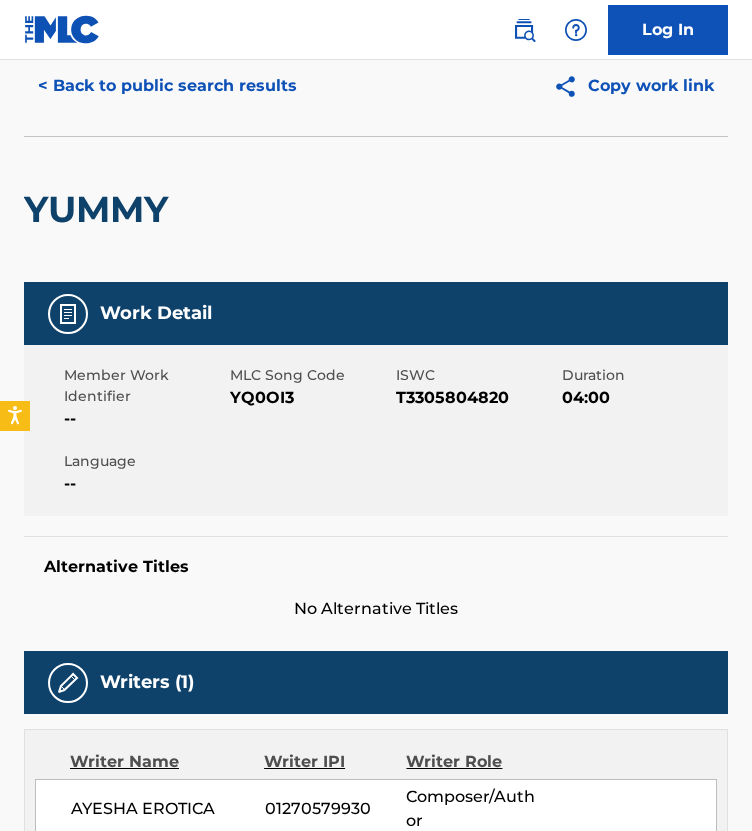 scroll, scrollTop: 0, scrollLeft: 0, axis: both 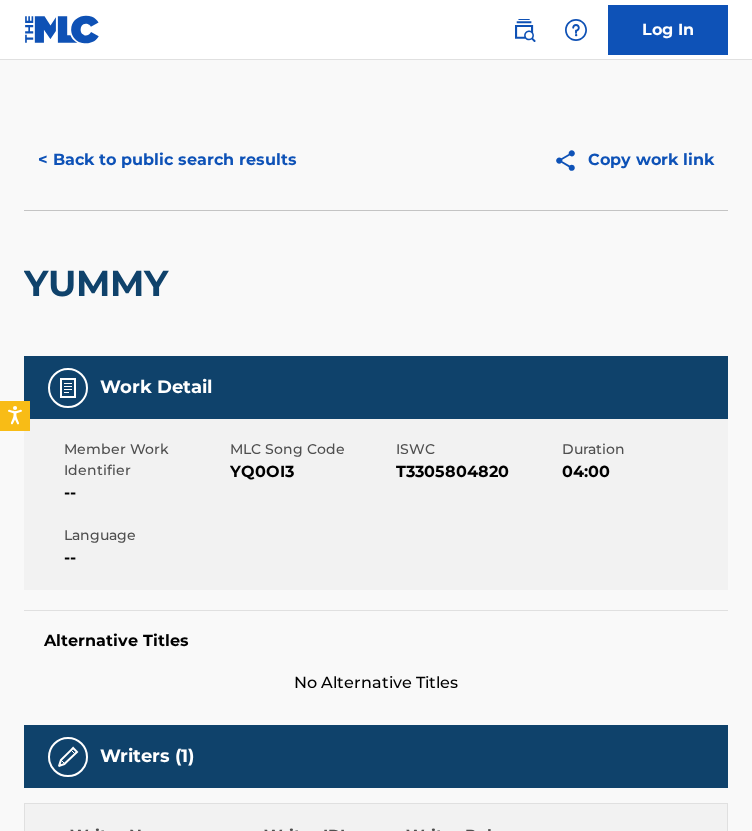 click on "< Back to public search results" at bounding box center [167, 160] 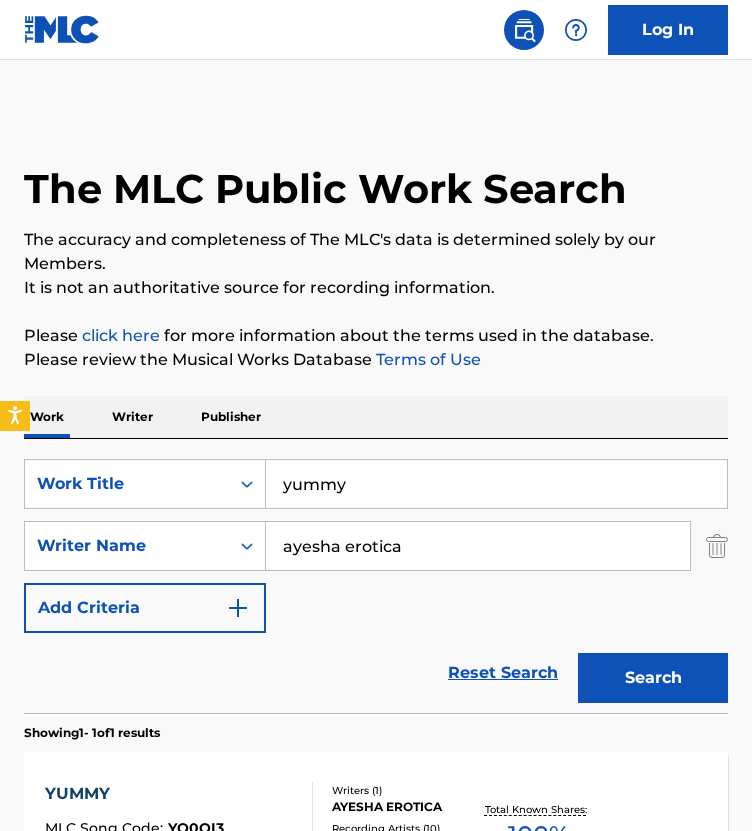 scroll, scrollTop: 157, scrollLeft: 0, axis: vertical 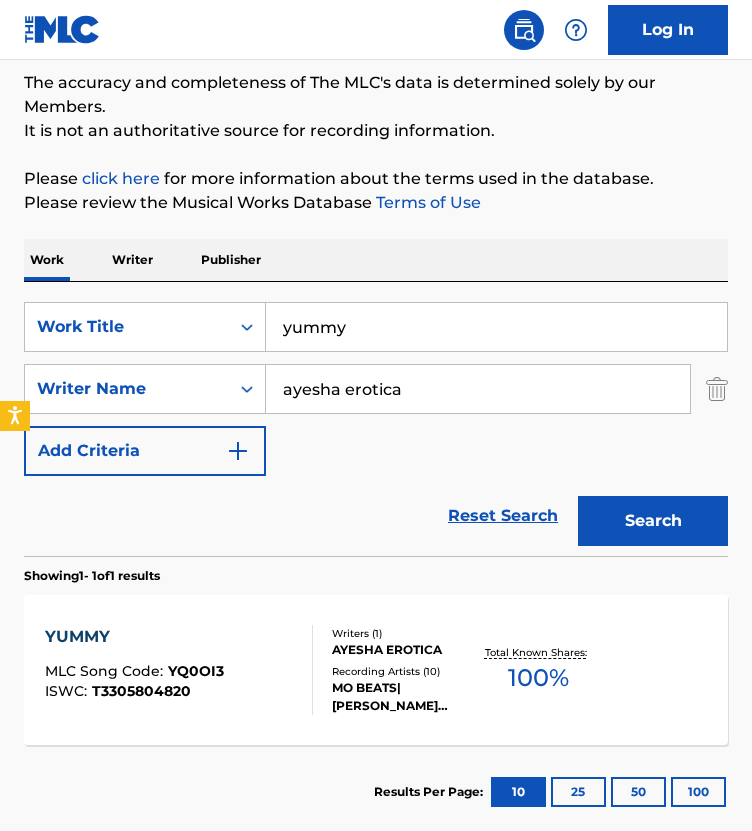 click on "yummy" at bounding box center (496, 327) 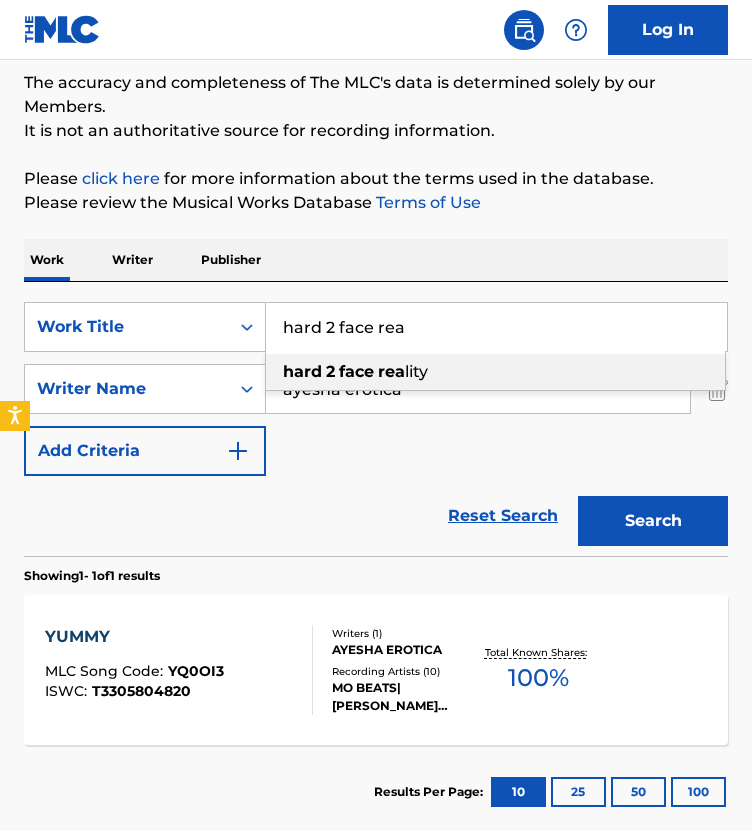 click on "rea" at bounding box center (391, 371) 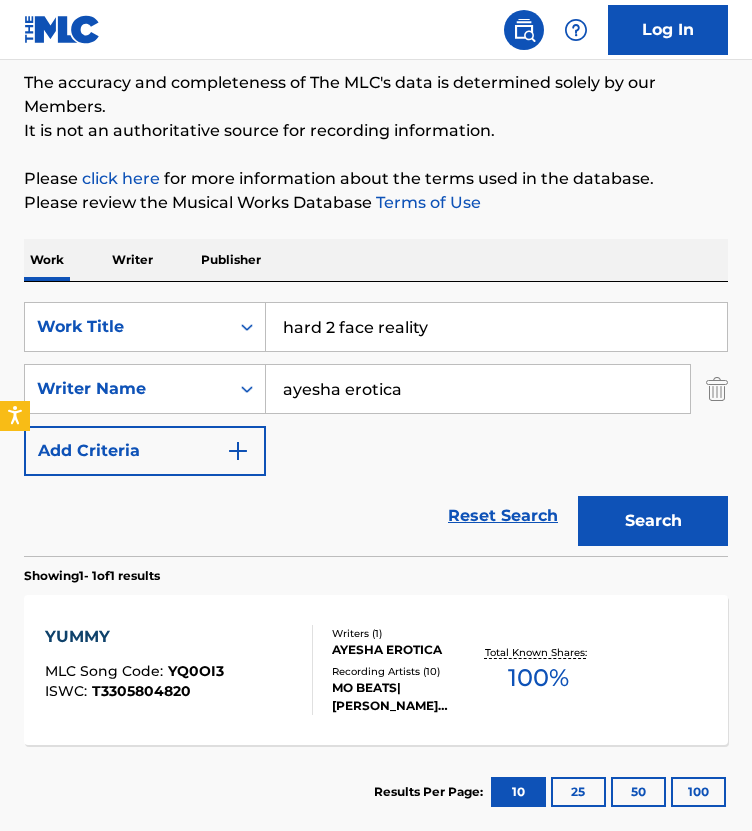 click on "ayesha erotica" at bounding box center (478, 389) 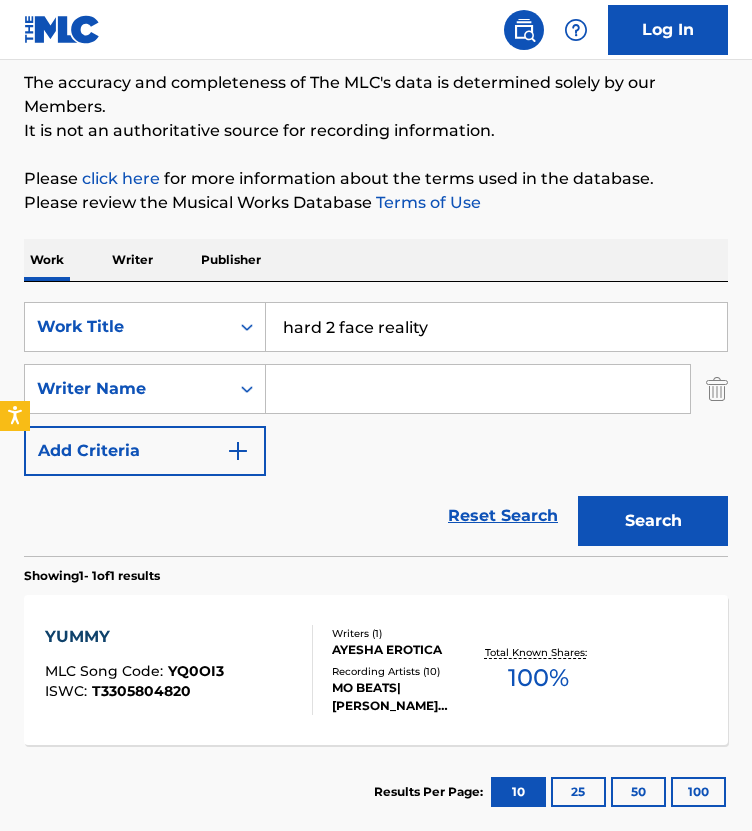 type 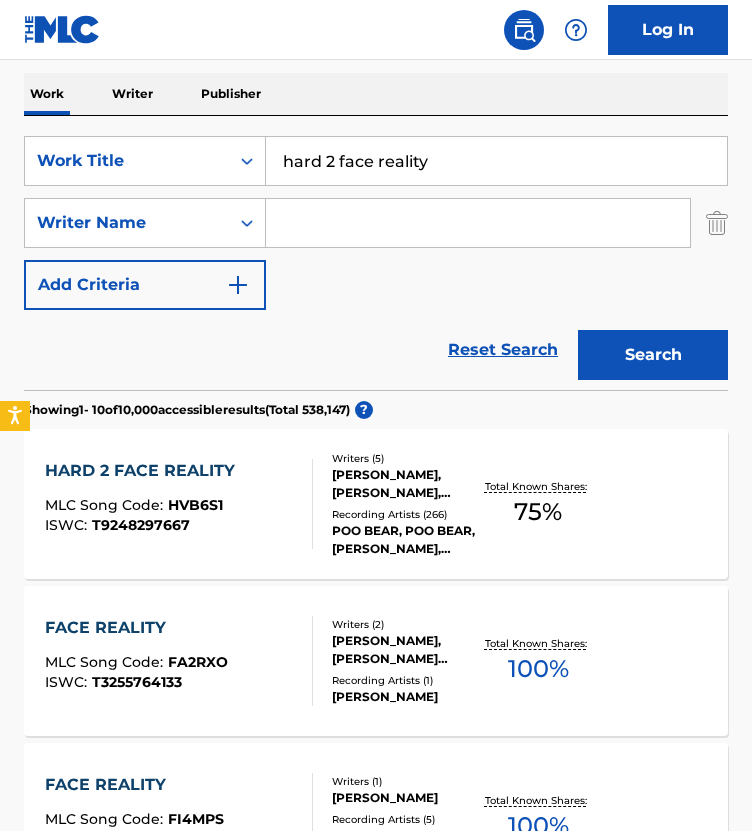 scroll, scrollTop: 328, scrollLeft: 0, axis: vertical 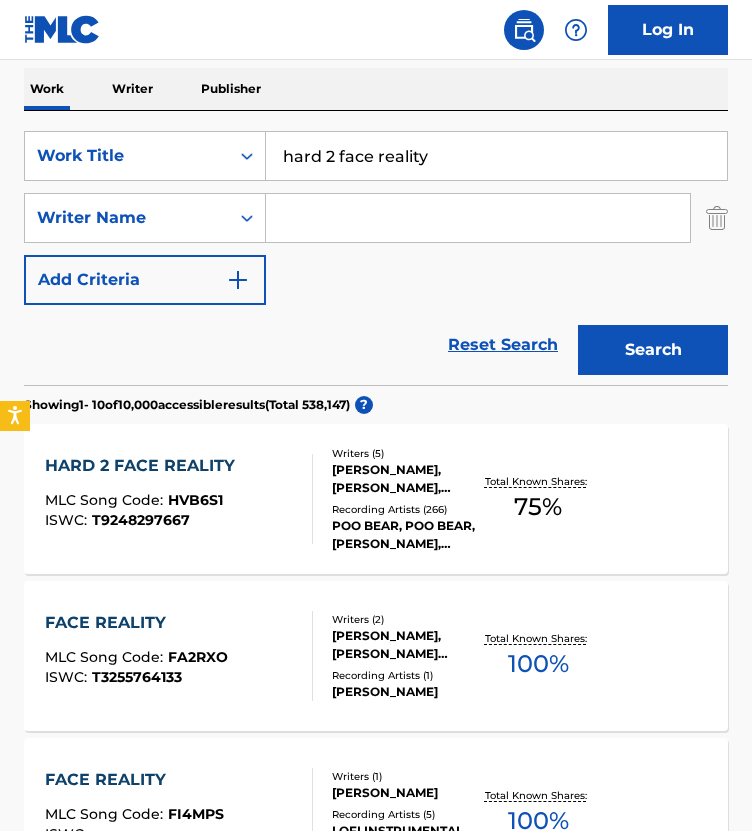 click on "HARD 2 FACE REALITY" at bounding box center [145, 466] 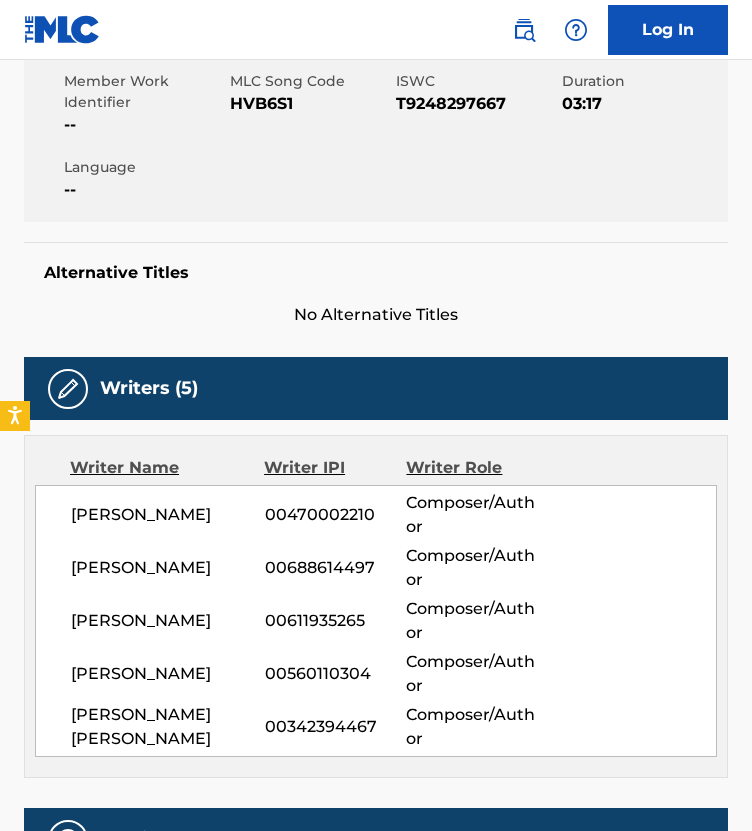 scroll, scrollTop: 0, scrollLeft: 0, axis: both 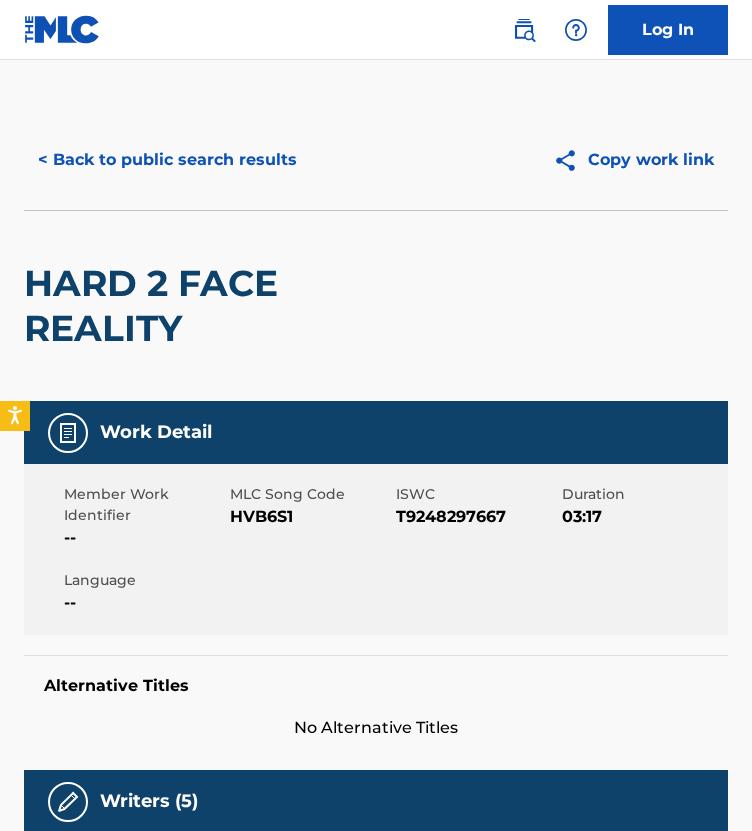 click on "< Back to public search results" at bounding box center (167, 160) 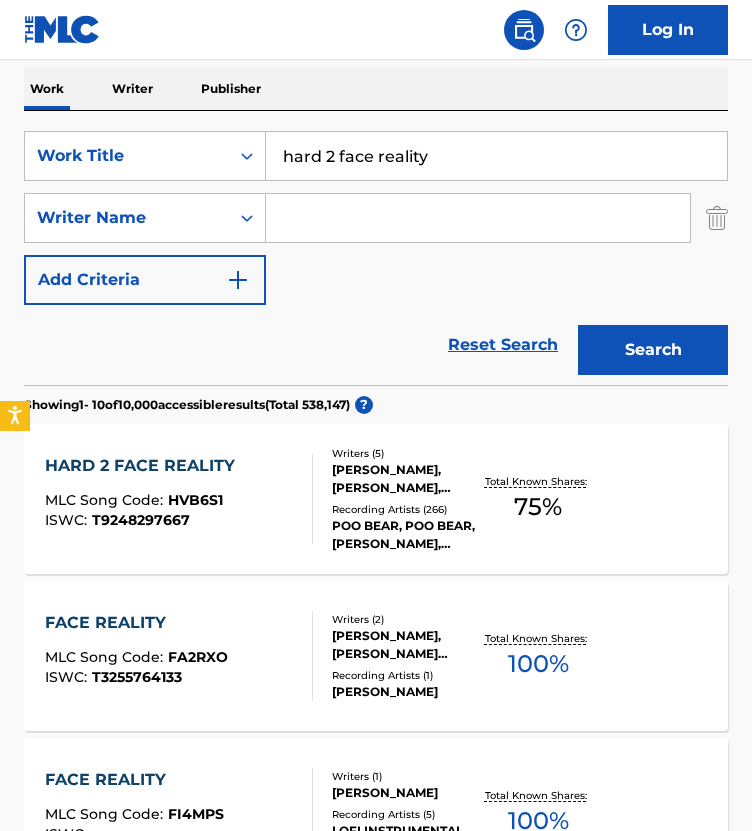 click on "HARD 2 FACE REALITY" at bounding box center [145, 466] 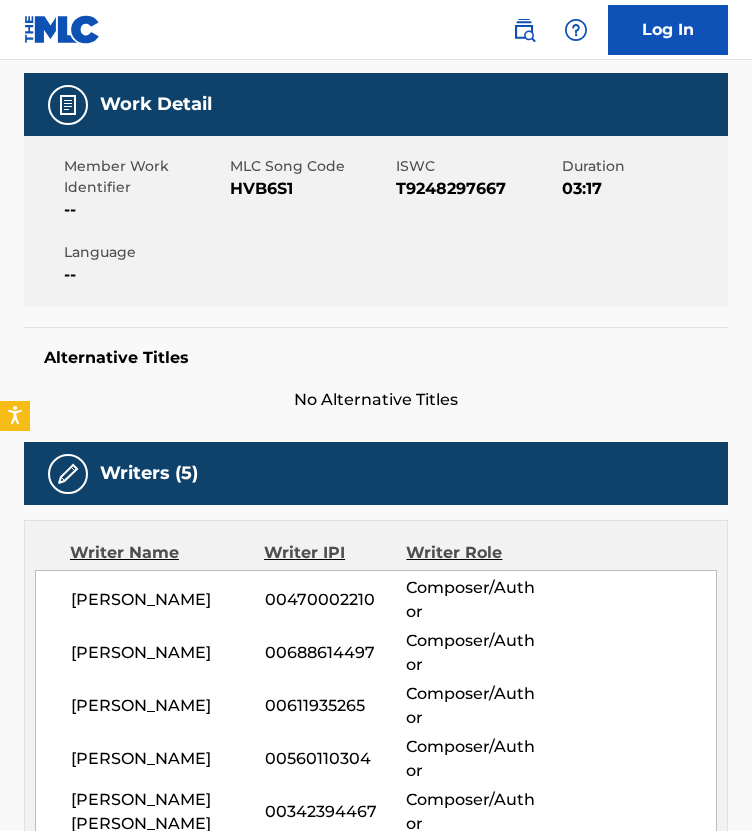 scroll, scrollTop: 0, scrollLeft: 0, axis: both 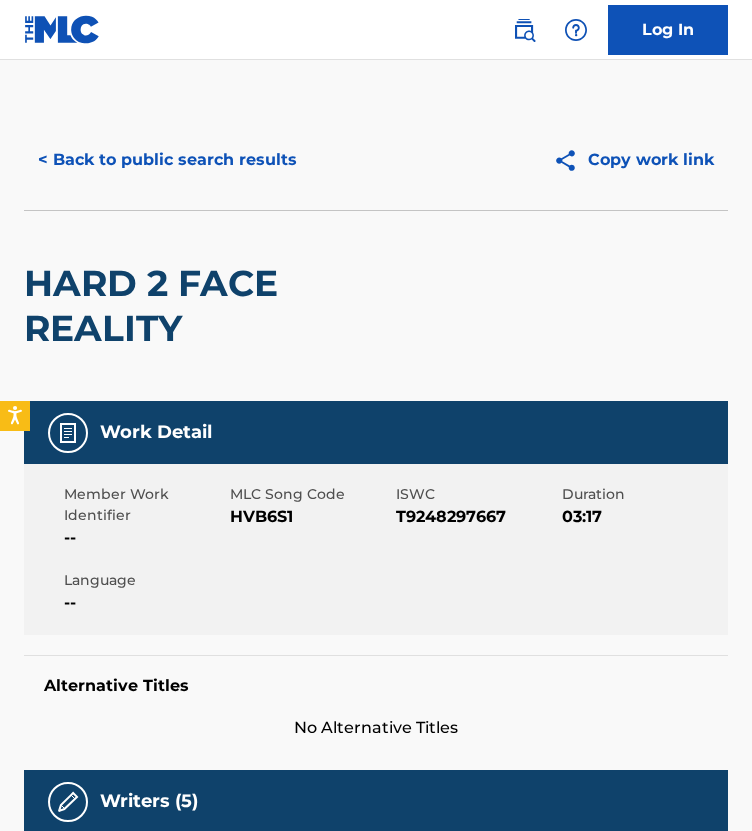 click on "< Back to public search results" at bounding box center (167, 160) 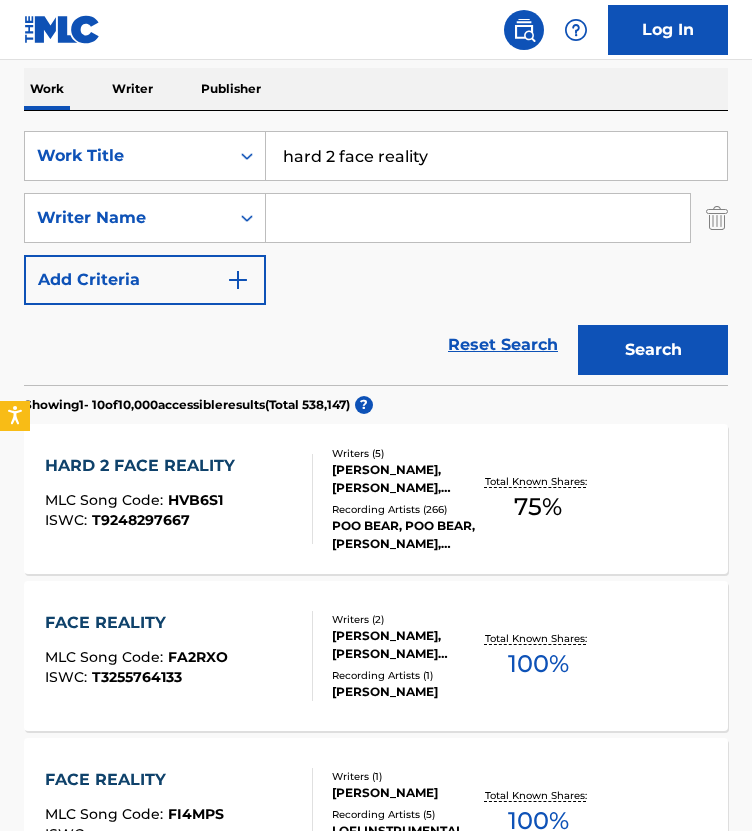 click on "hard 2 face reality" at bounding box center (496, 156) 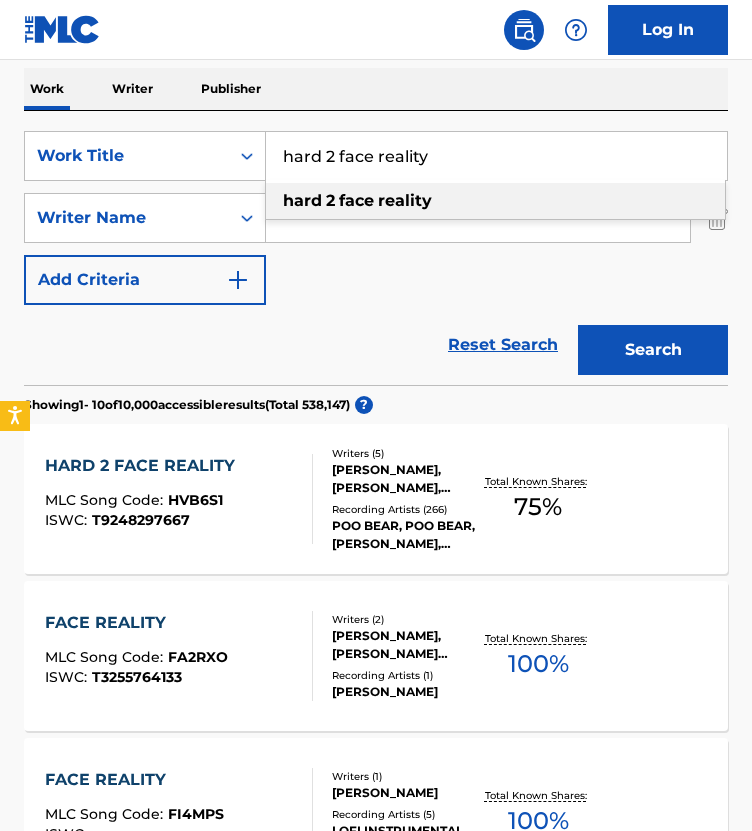 click on "hard 2 face reality" at bounding box center (496, 156) 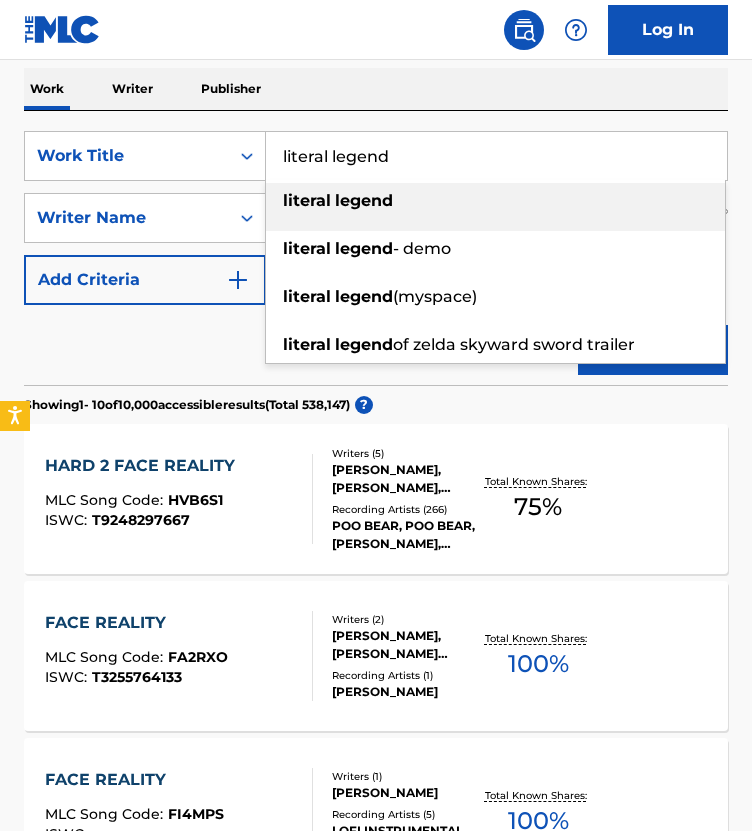 type on "literal legend" 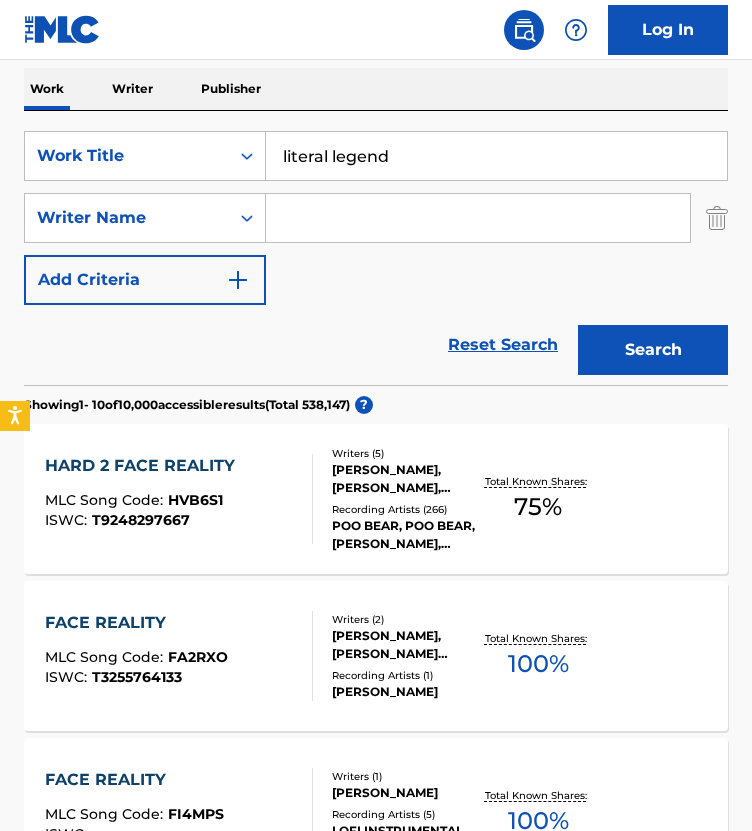 click at bounding box center [478, 218] 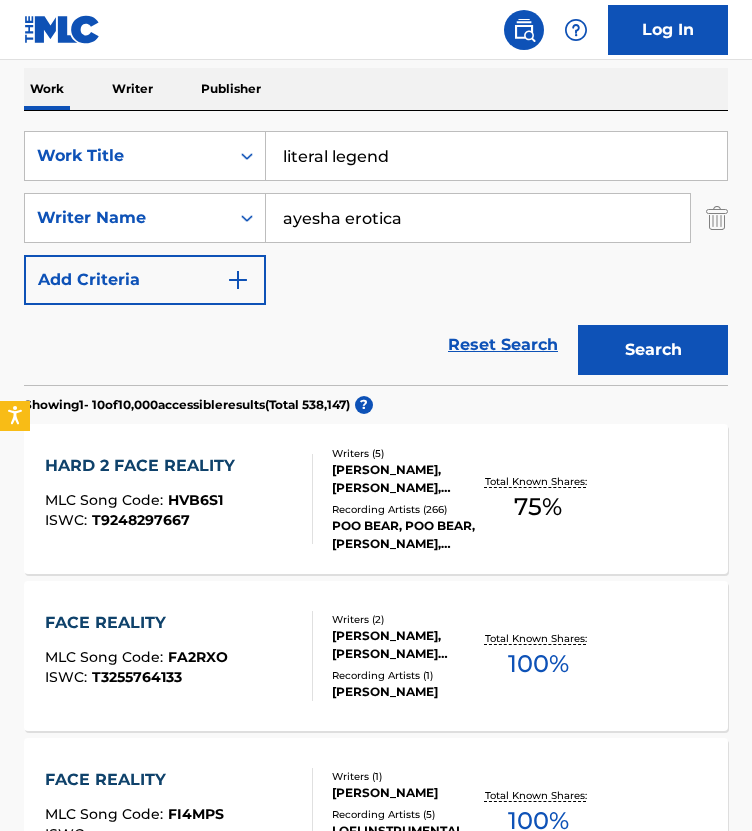 type on "ayesha erotica" 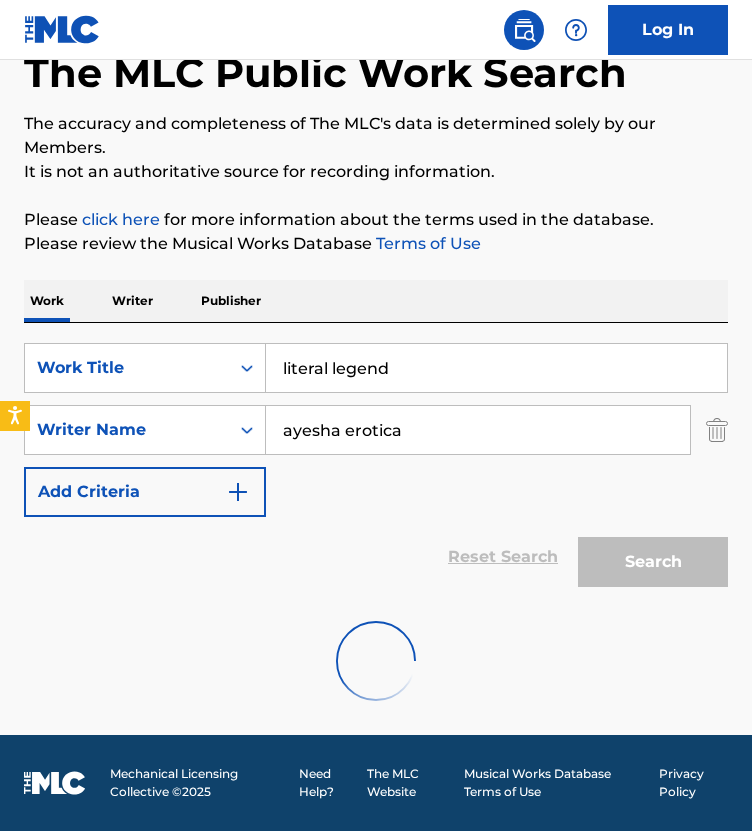 scroll, scrollTop: 328, scrollLeft: 0, axis: vertical 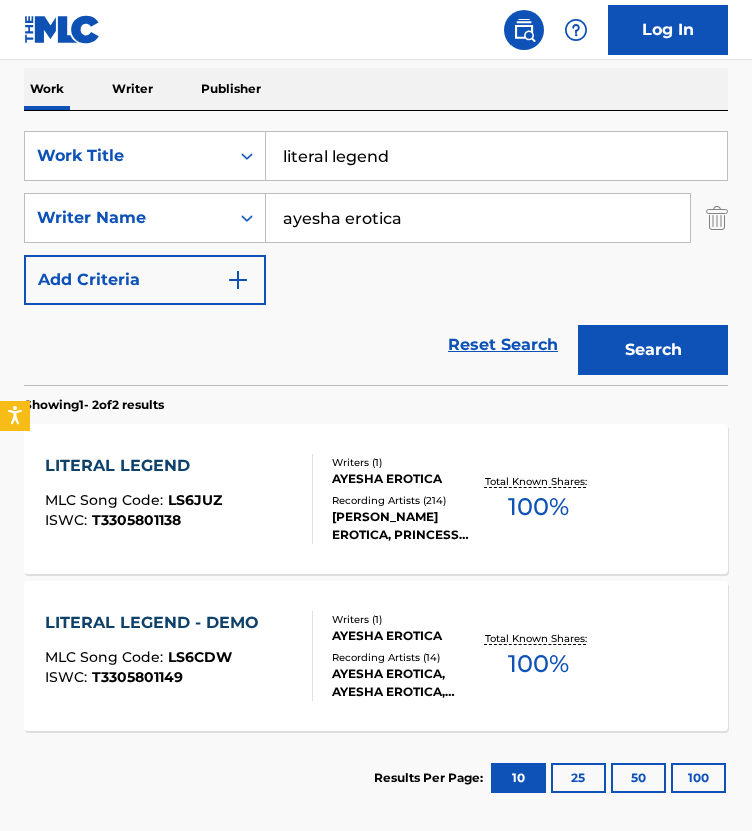 click on "LITERAL LEGEND" at bounding box center [133, 466] 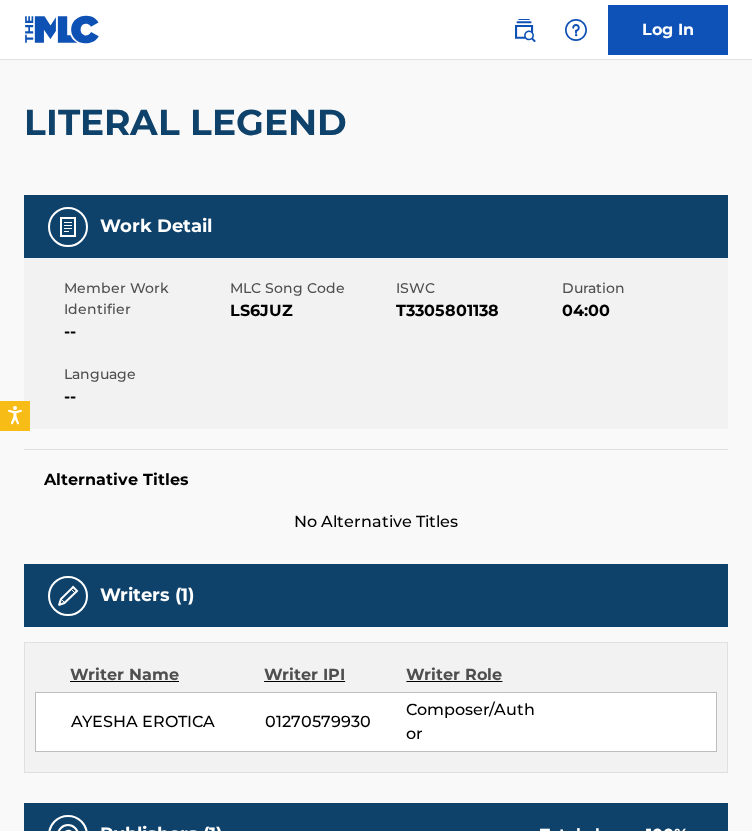 scroll, scrollTop: 0, scrollLeft: 0, axis: both 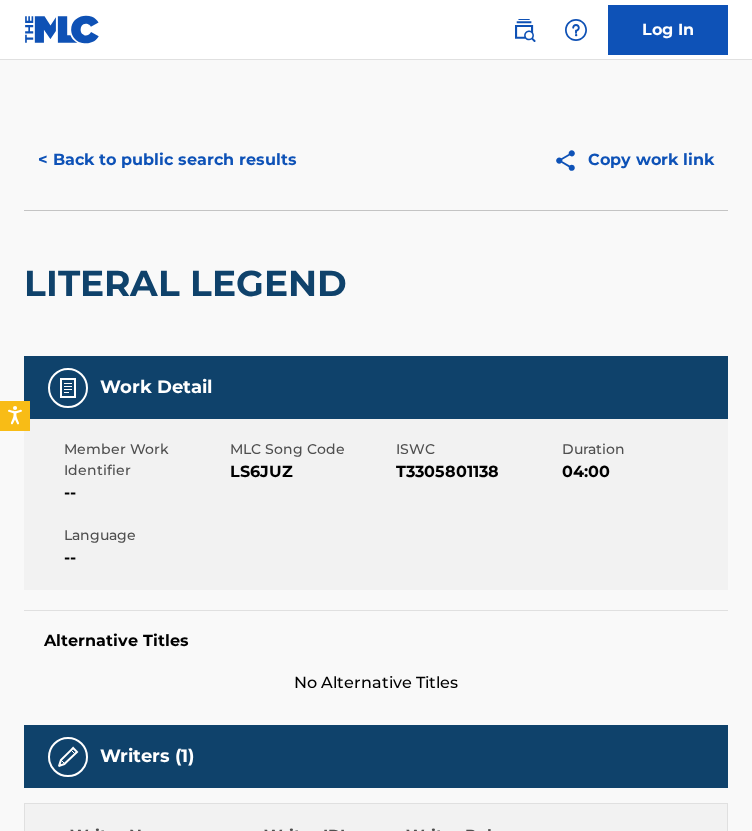 click on "< Back to public search results" at bounding box center (167, 160) 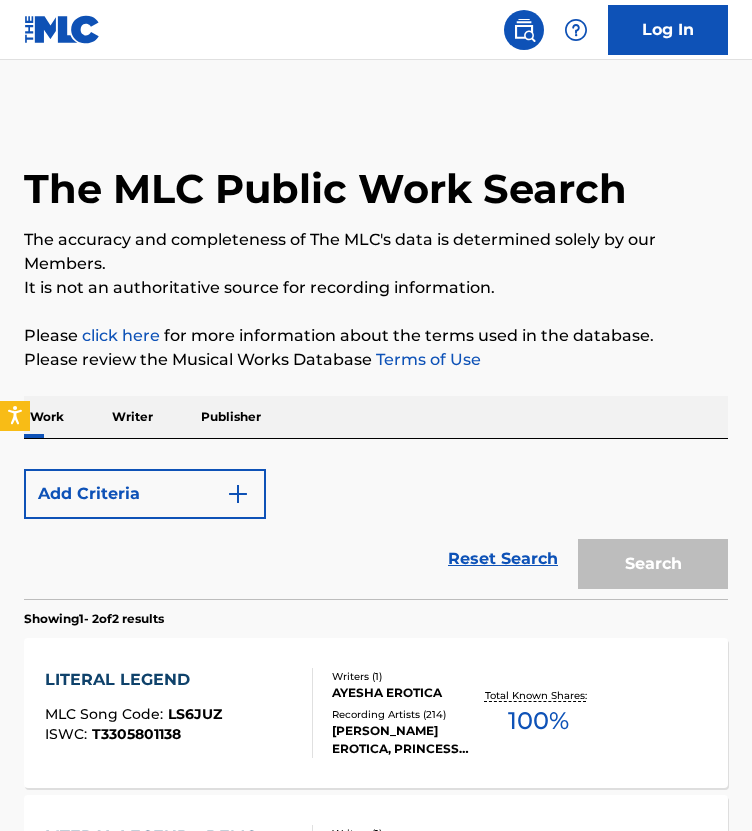 scroll, scrollTop: 314, scrollLeft: 0, axis: vertical 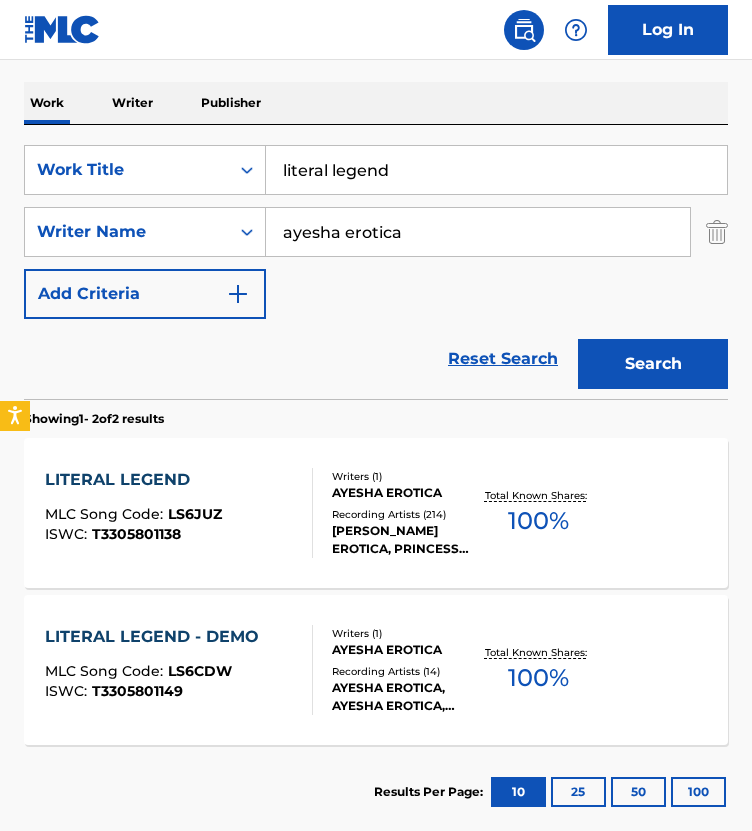 click on "literal legend" at bounding box center (496, 170) 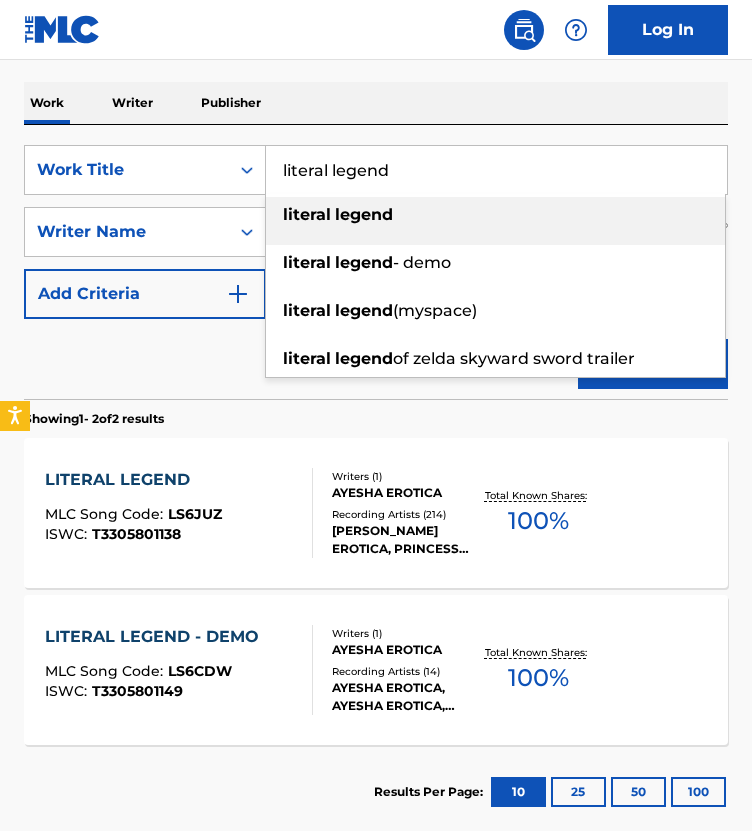 click on "literal legend" at bounding box center [496, 170] 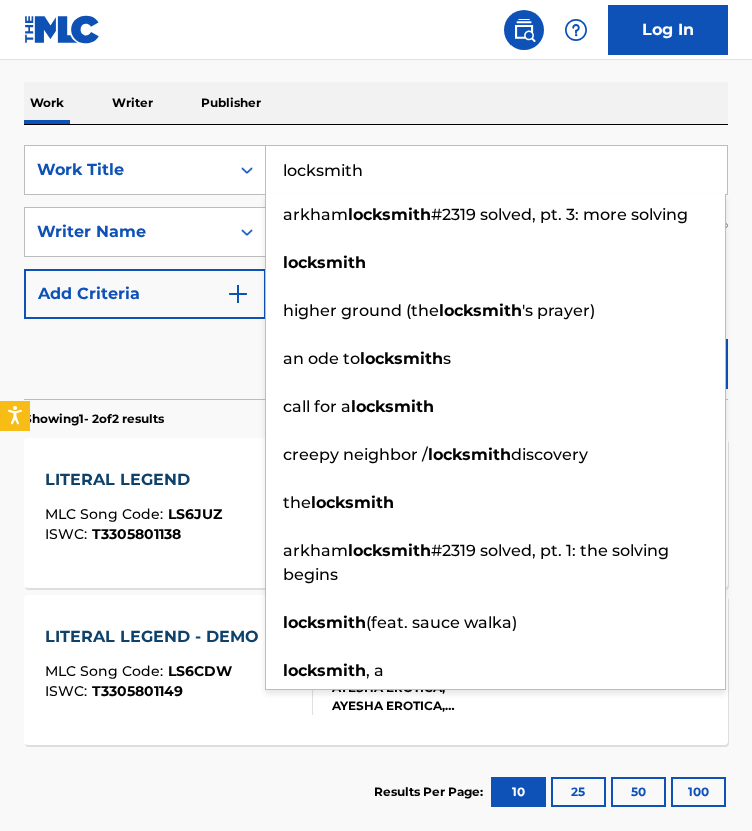type on "locksmith" 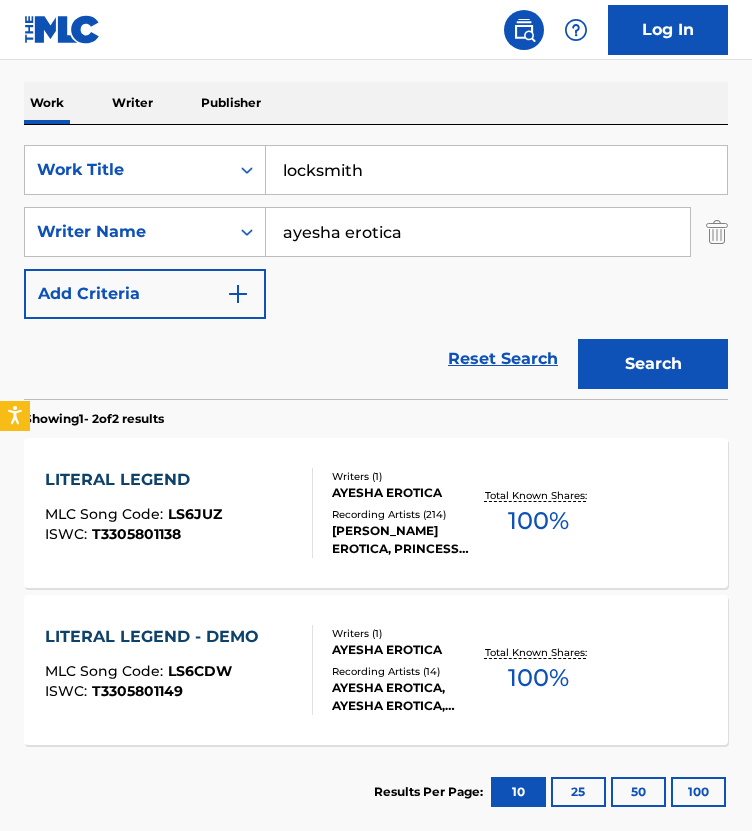 click on "Reset Search Search" at bounding box center (376, 359) 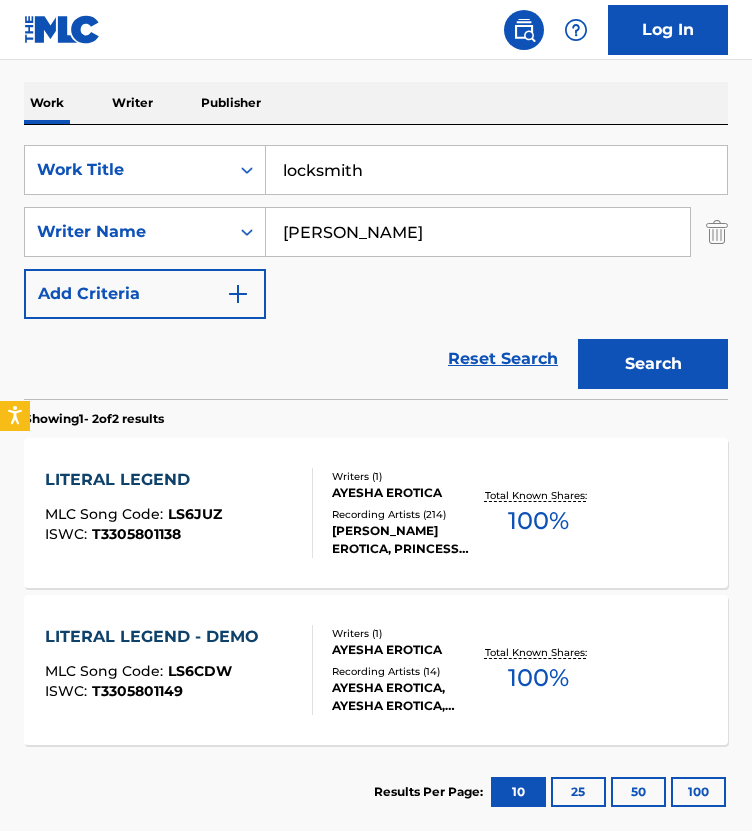 type on "sadie jean" 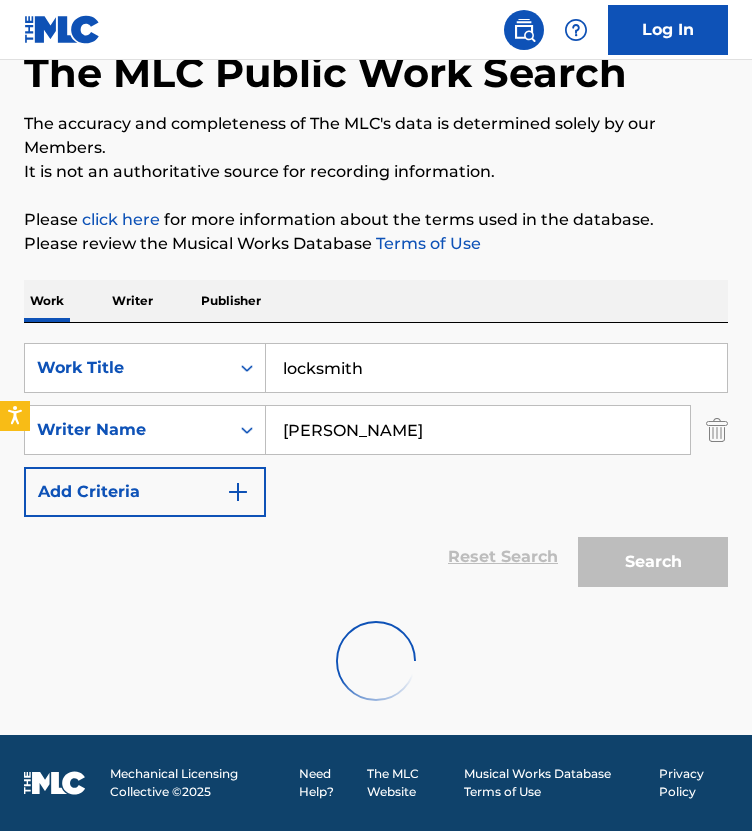 scroll, scrollTop: 271, scrollLeft: 0, axis: vertical 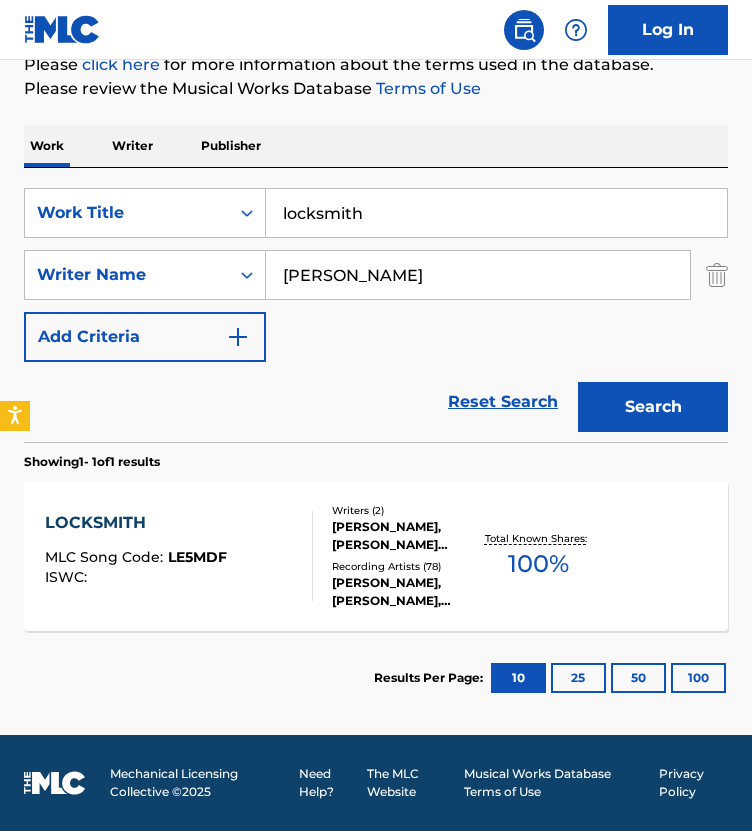 click on "LOCKSMITH" at bounding box center [136, 523] 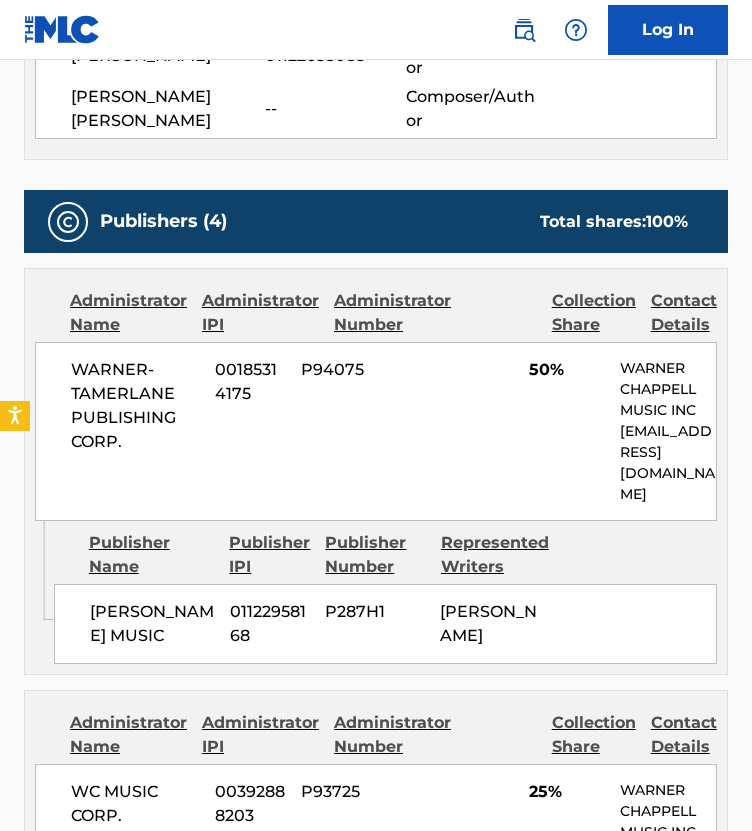 scroll, scrollTop: 826, scrollLeft: 0, axis: vertical 